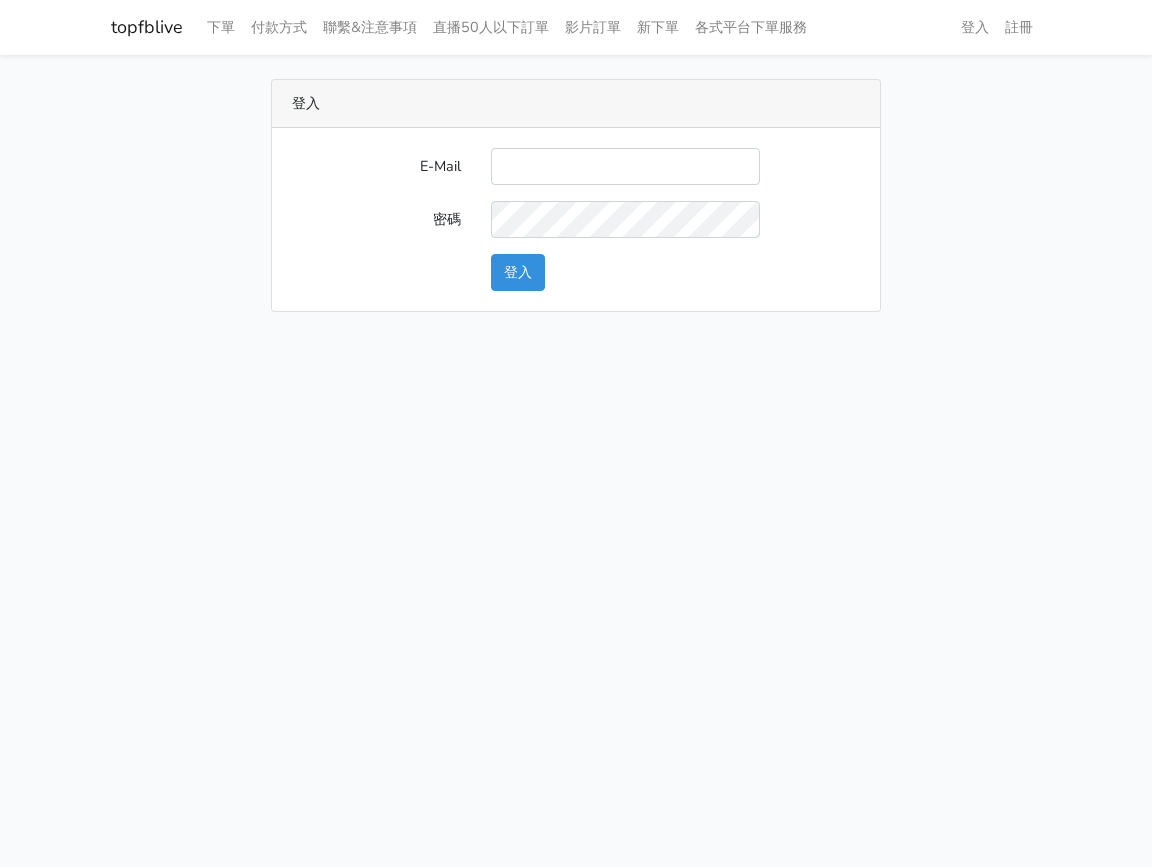 scroll, scrollTop: 0, scrollLeft: 0, axis: both 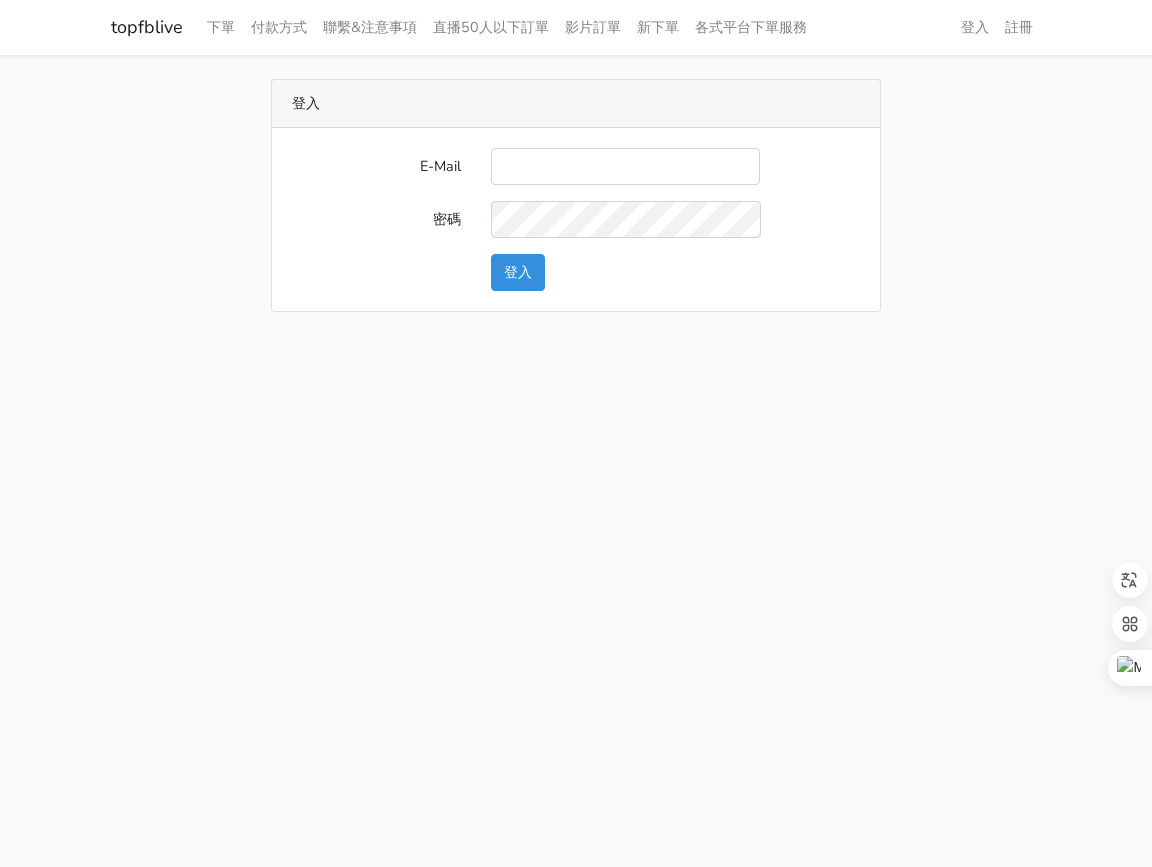 click on "topfblive
下單
付款方式
聯繫&注意事項
直播50人以下訂單
影片訂單
新下單
各式平台下單服務
登入 註冊" at bounding box center (576, 168) 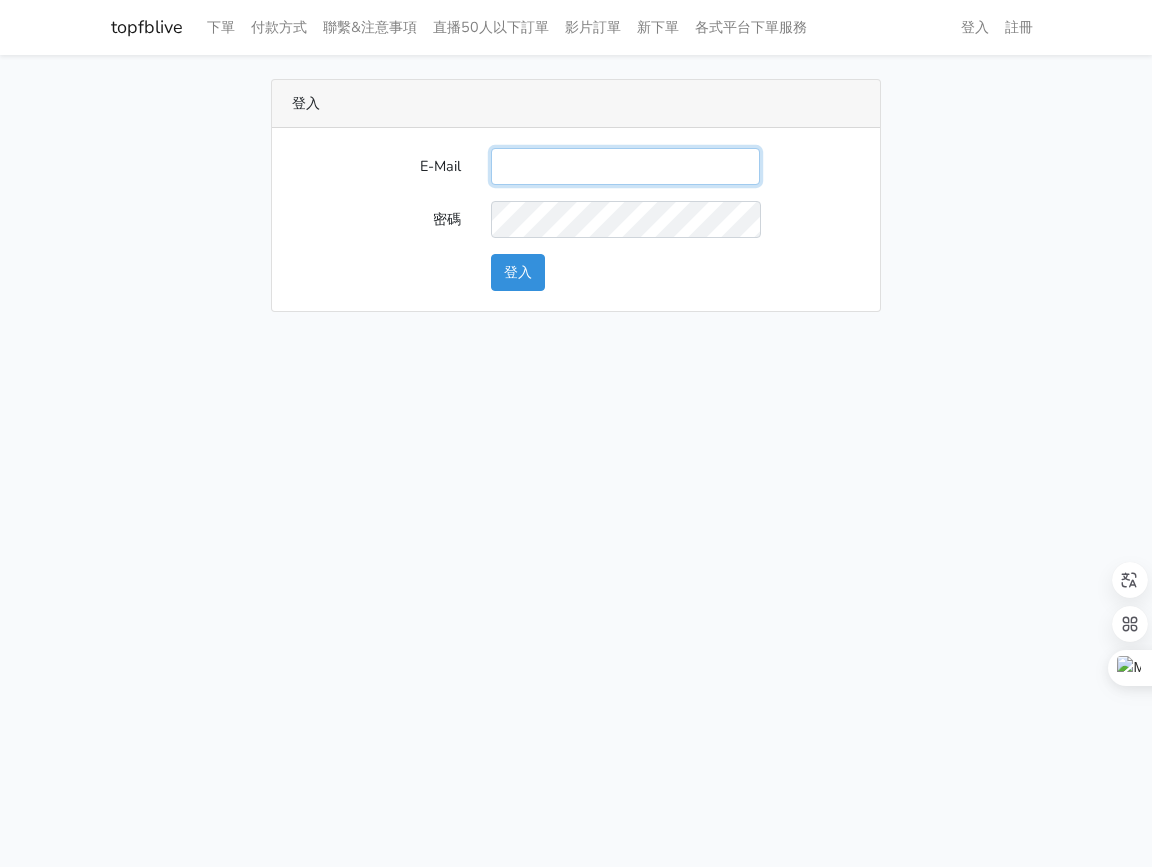 click on "E-Mail" at bounding box center (625, 166) 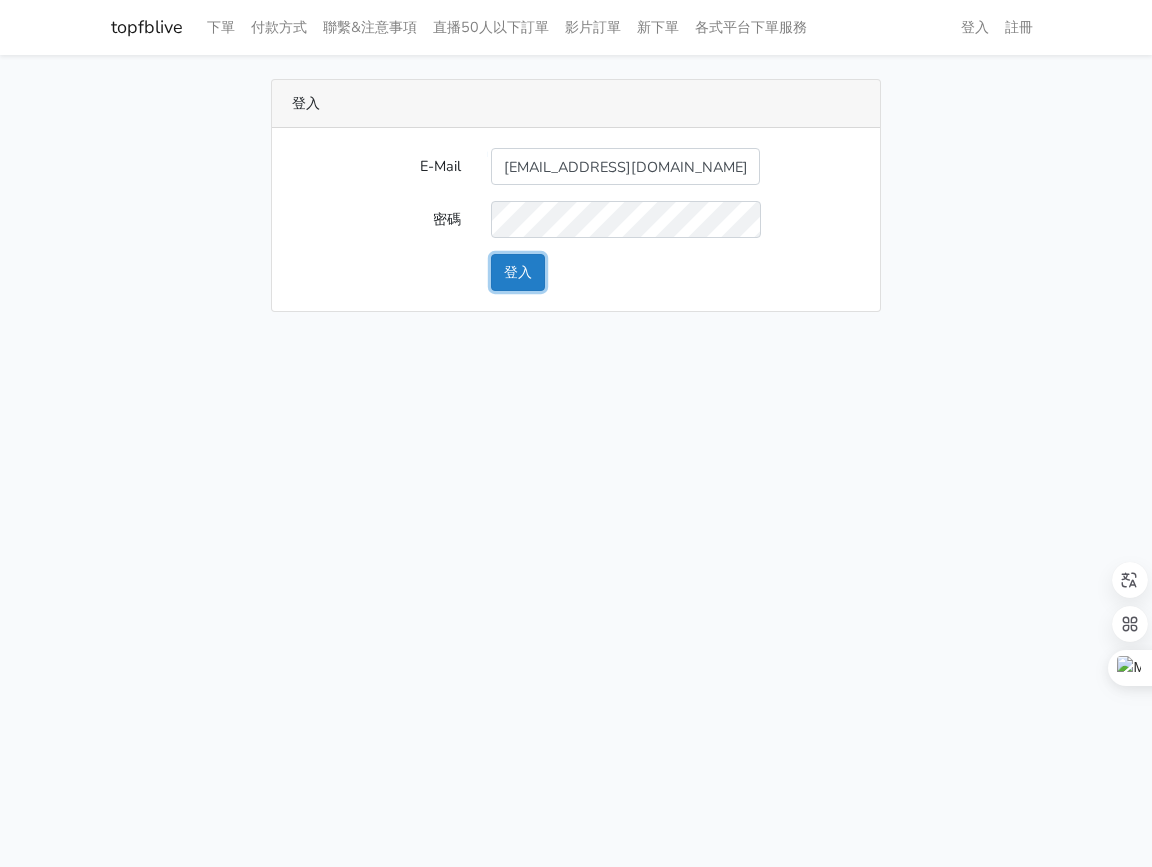 click on "登入" at bounding box center [518, 272] 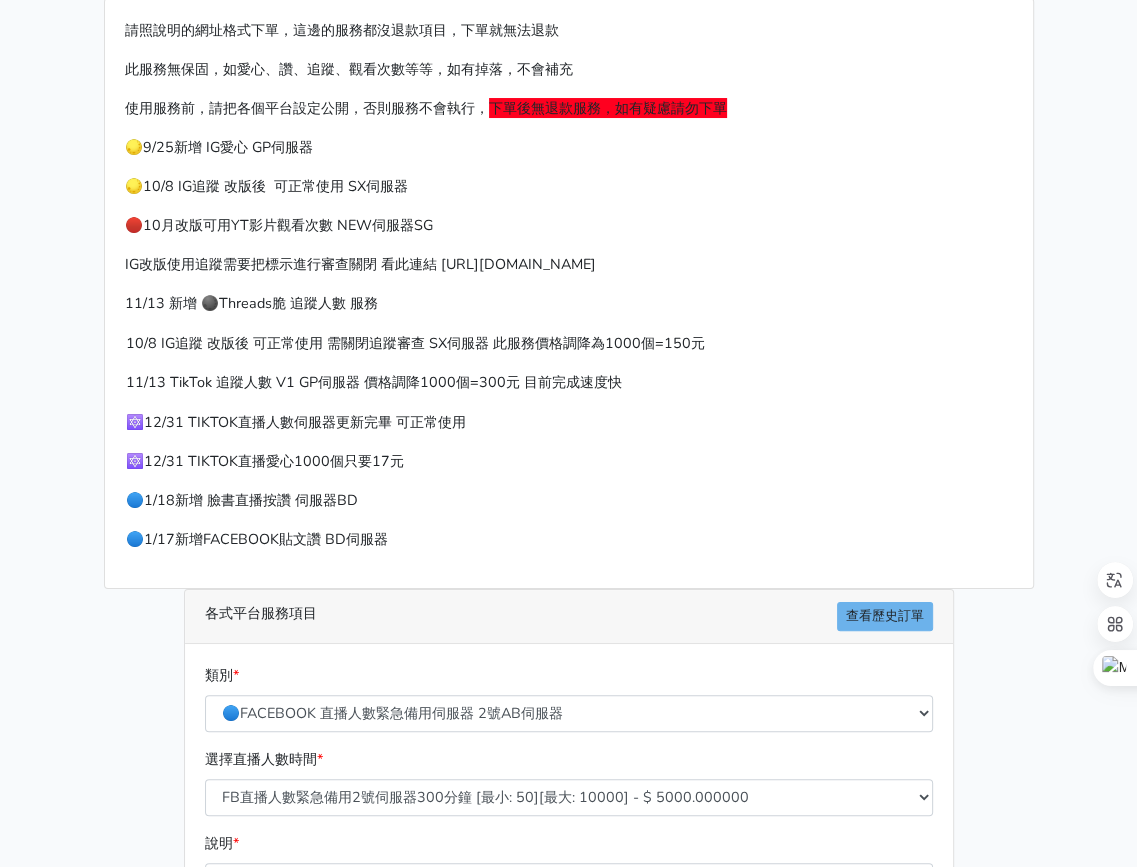 scroll, scrollTop: 200, scrollLeft: 0, axis: vertical 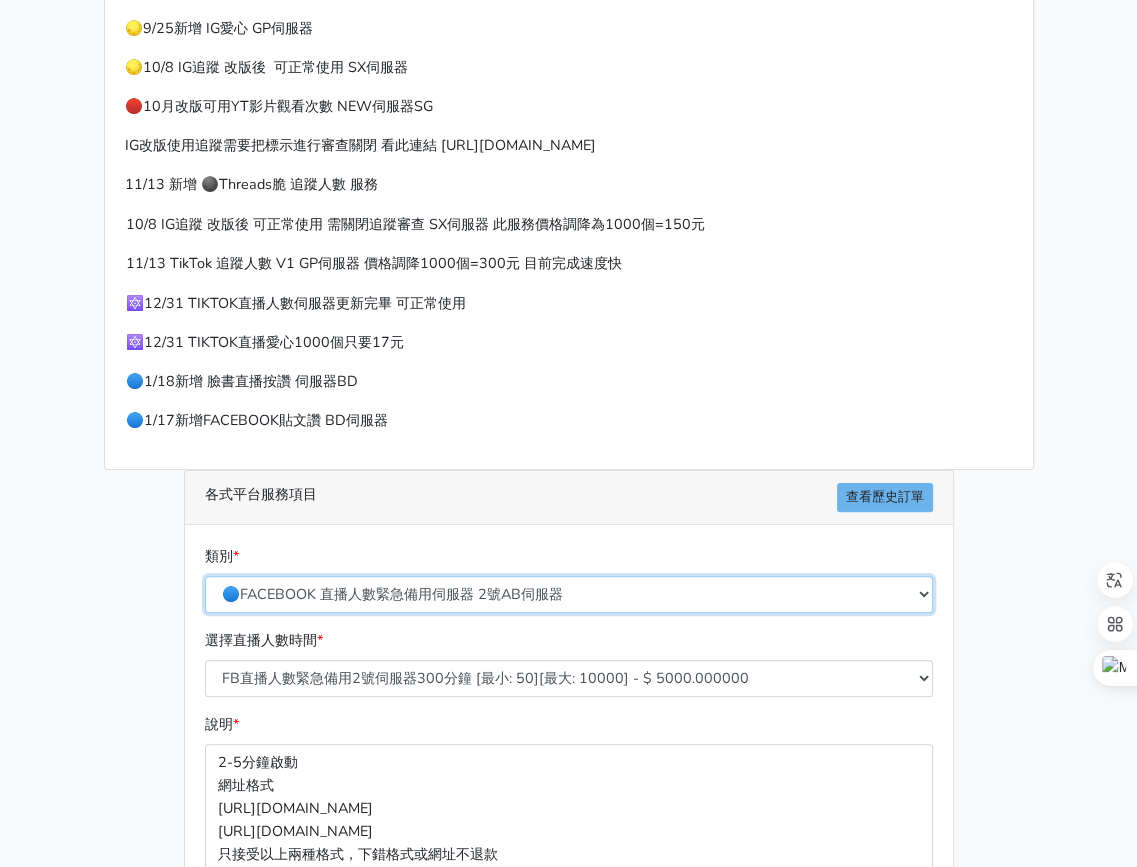 click on "🔵FACEBOOK 直播人數緊急備用伺服器 2號AB伺服器
🔵FACEBOOK 網軍專用貼文留言 安全保密
🔵FACEBOOK 直播人數伺服器 快進
🔵9/30 FACEBOOK 直播人數緩慢進場緩慢退場 台灣獨家
🔵FACEBOOK 直播人數緊急備用伺服器 J1
🔵FACEBOOK按讚-追蹤-評論-社團成員-影片觀看-短影片觀看
🔵台灣帳號FACEBOOK按讚、表情、分享、社團、追蹤服務" at bounding box center [569, 594] 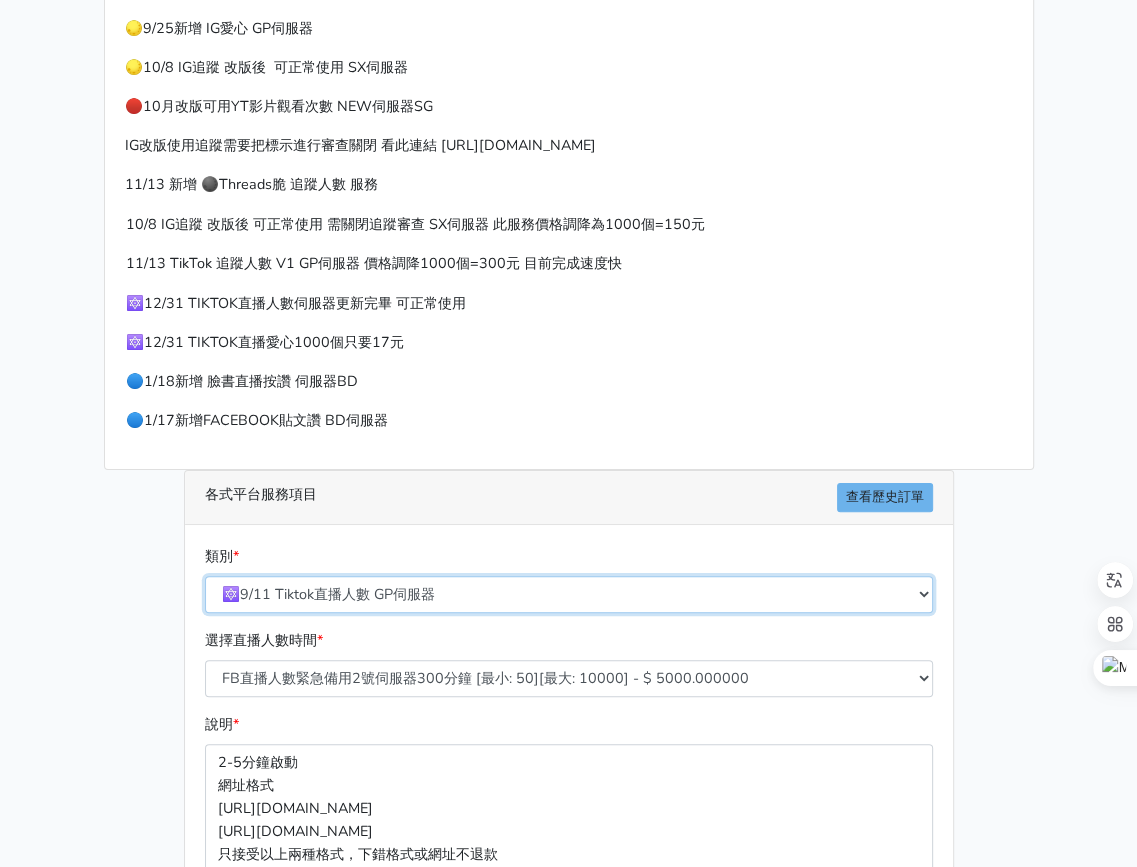 click on "🔵FACEBOOK 直播人數緊急備用伺服器 2號AB伺服器
🔵FACEBOOK 網軍專用貼文留言 安全保密
🔵FACEBOOK 直播人數伺服器 快進
🔵9/30 FACEBOOK 直播人數緩慢進場緩慢退場 台灣獨家
🔵FACEBOOK 直播人數緊急備用伺服器 J1
🔵FACEBOOK按讚-追蹤-評論-社團成員-影片觀看-短影片觀看
🔵台灣帳號FACEBOOK按讚、表情、分享、社團、追蹤服務" at bounding box center (569, 594) 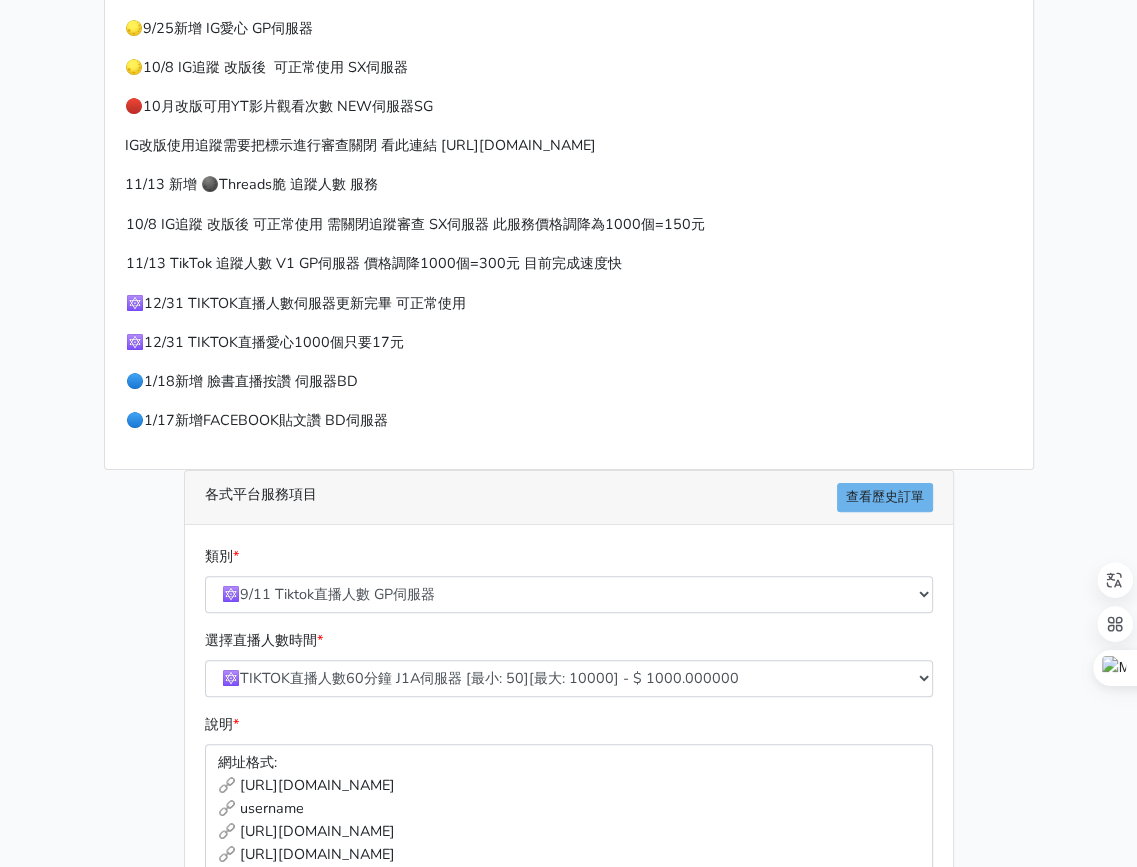 click on "10/8 IG追蹤 改版後 可正常使用 需關閉追蹤審查 SX伺服器 此服務價格調降為1000個=150元
11/13 TikTok 追蹤人數 V1 GP伺服器 價格調降1000個=300元 目前完成速度快
🔯12/31 TIKTOK直播人數伺服器更新完畢 可正常使用
🔯12/31 TIKTOK直播愛心1000個只要17元
🔵1/18新增 臉書直播按讚 伺服器BD
🔵1/17新增FACEBOOK貼文讚 BD伺服器" at bounding box center [415, 330] 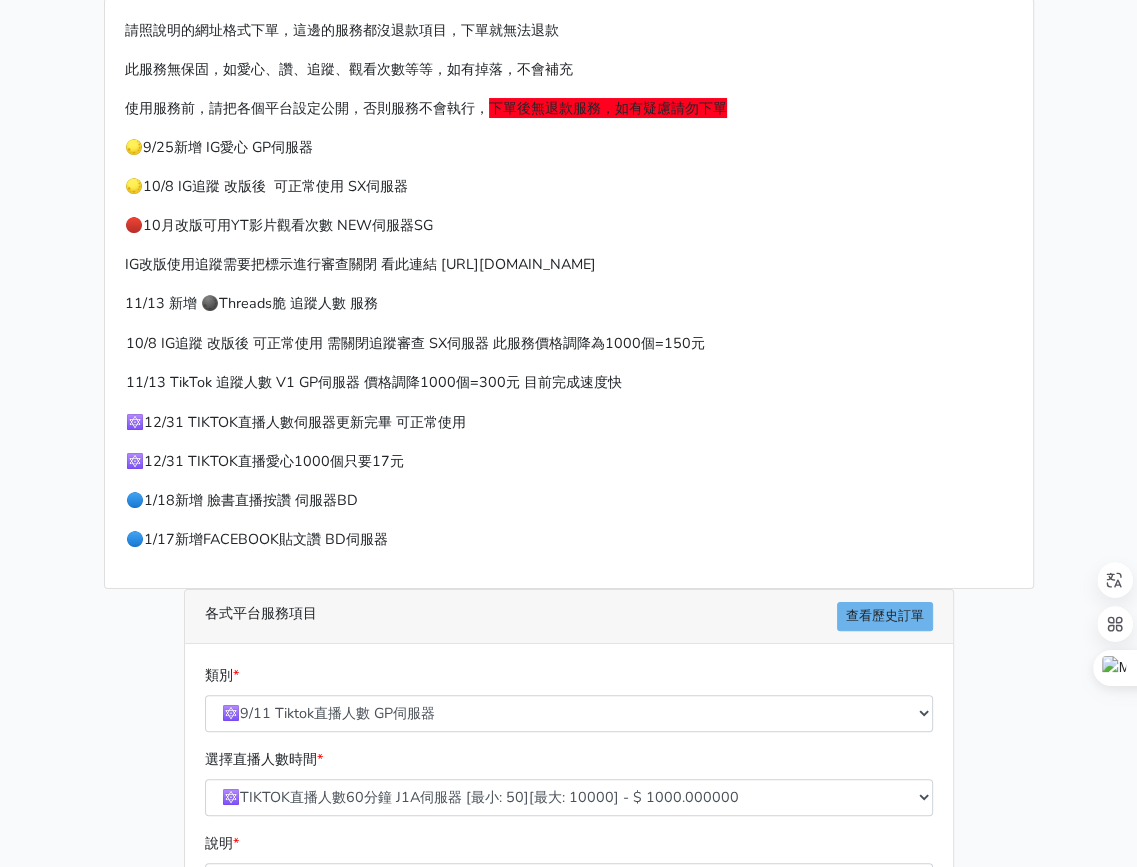 scroll, scrollTop: 200, scrollLeft: 0, axis: vertical 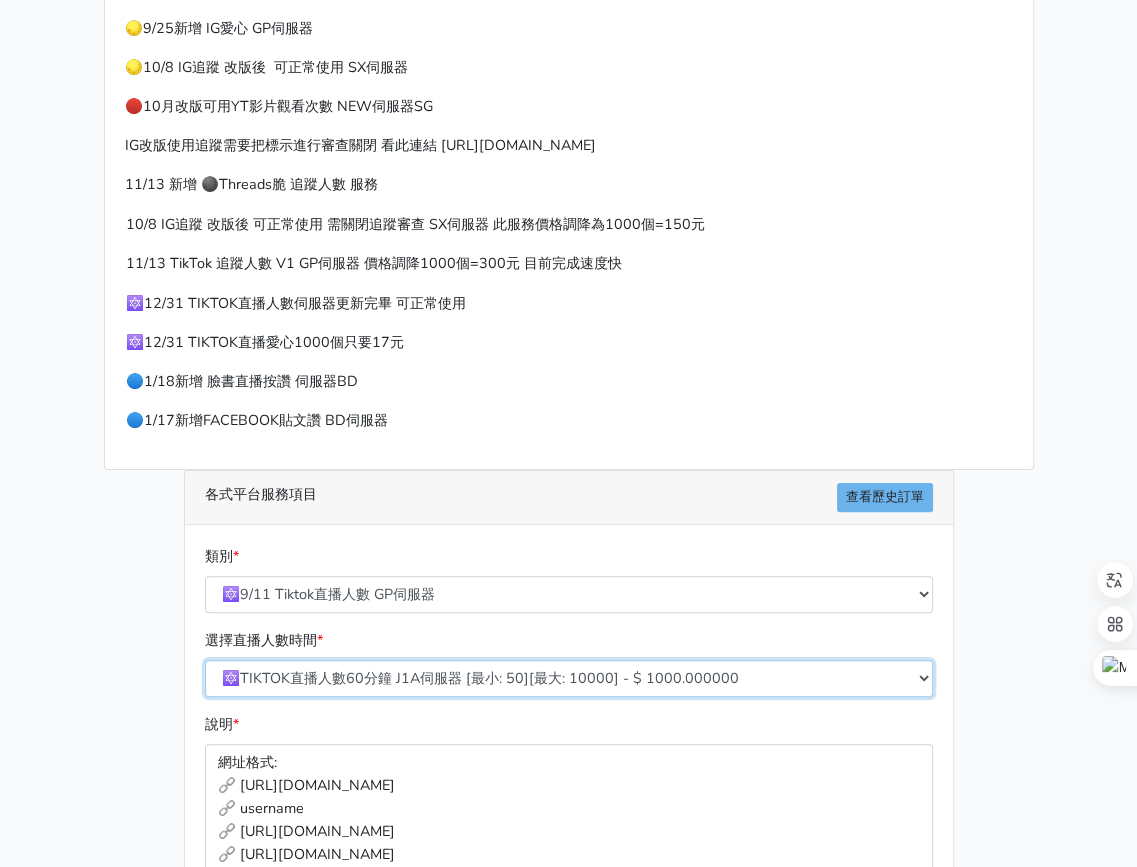 click on "🔯TIKTOK直播人數60分鐘 J1A伺服器 [最小: 50][最大: 10000] - $ 1000.000000 🔯TIKTOK直播人數120分鐘 J1A伺服器 [最小: 50][最大: 10000] - $ 2000.000000 🔯TIKTOK直播人數180分鐘 J1A伺服器 [最小: 50][最大: 10000] - $ 3000.000000 🔯TIKTOK直播人數240分鐘 J1A伺服器 [最小: 50][最大: 10000] - $ 4000.000000 🔯TIKTOK直播人數300分鐘 J1A伺服器 [最小: 50][最大: 10000] - $ 5000.000000 🔯TIKTOK直播人數360分鐘 J1A伺服器 [最小: 50][最大: 10000] - $ 6000.000000" at bounding box center (569, 678) 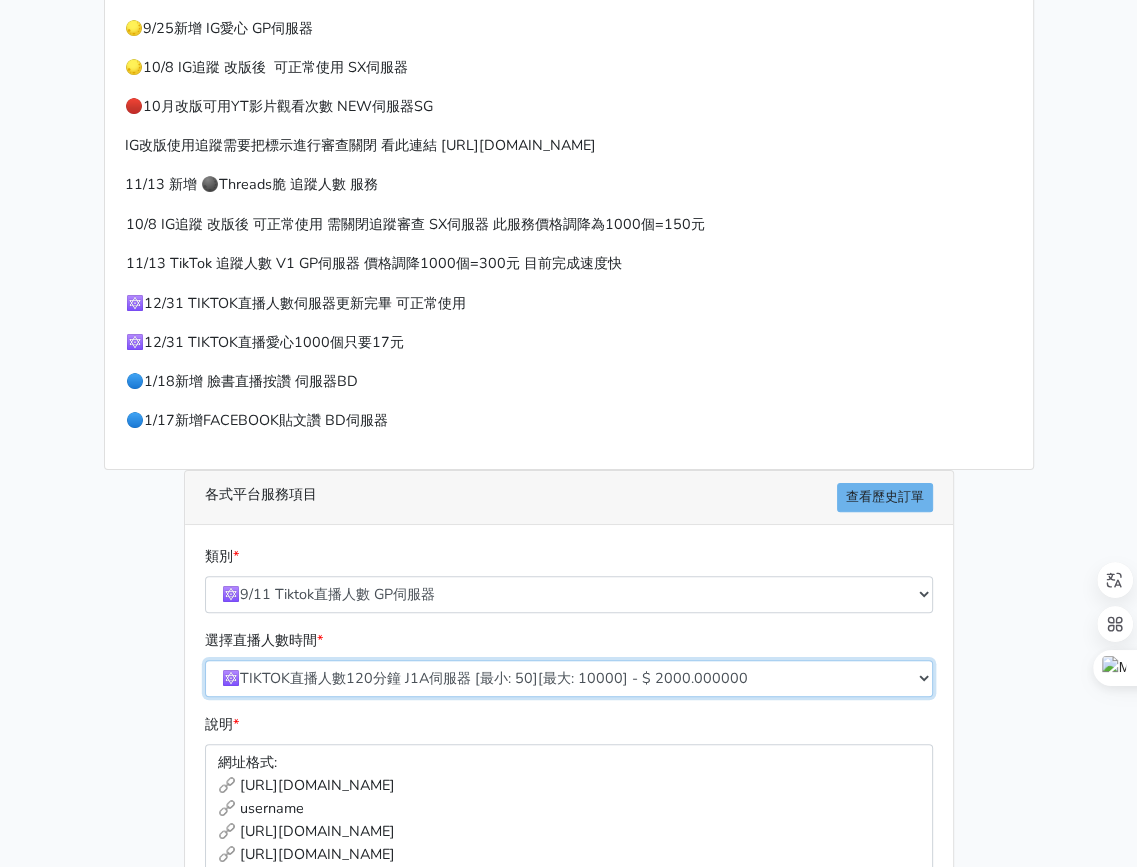 click on "🔯TIKTOK直播人數60分鐘 J1A伺服器 [最小: 50][最大: 10000] - $ 1000.000000 🔯TIKTOK直播人數120分鐘 J1A伺服器 [最小: 50][最大: 10000] - $ 2000.000000 🔯TIKTOK直播人數180分鐘 J1A伺服器 [最小: 50][最大: 10000] - $ 3000.000000 🔯TIKTOK直播人數240分鐘 J1A伺服器 [最小: 50][最大: 10000] - $ 4000.000000 🔯TIKTOK直播人數300分鐘 J1A伺服器 [最小: 50][最大: 10000] - $ 5000.000000 🔯TIKTOK直播人數360分鐘 J1A伺服器 [最小: 50][最大: 10000] - $ 6000.000000" at bounding box center [569, 678] 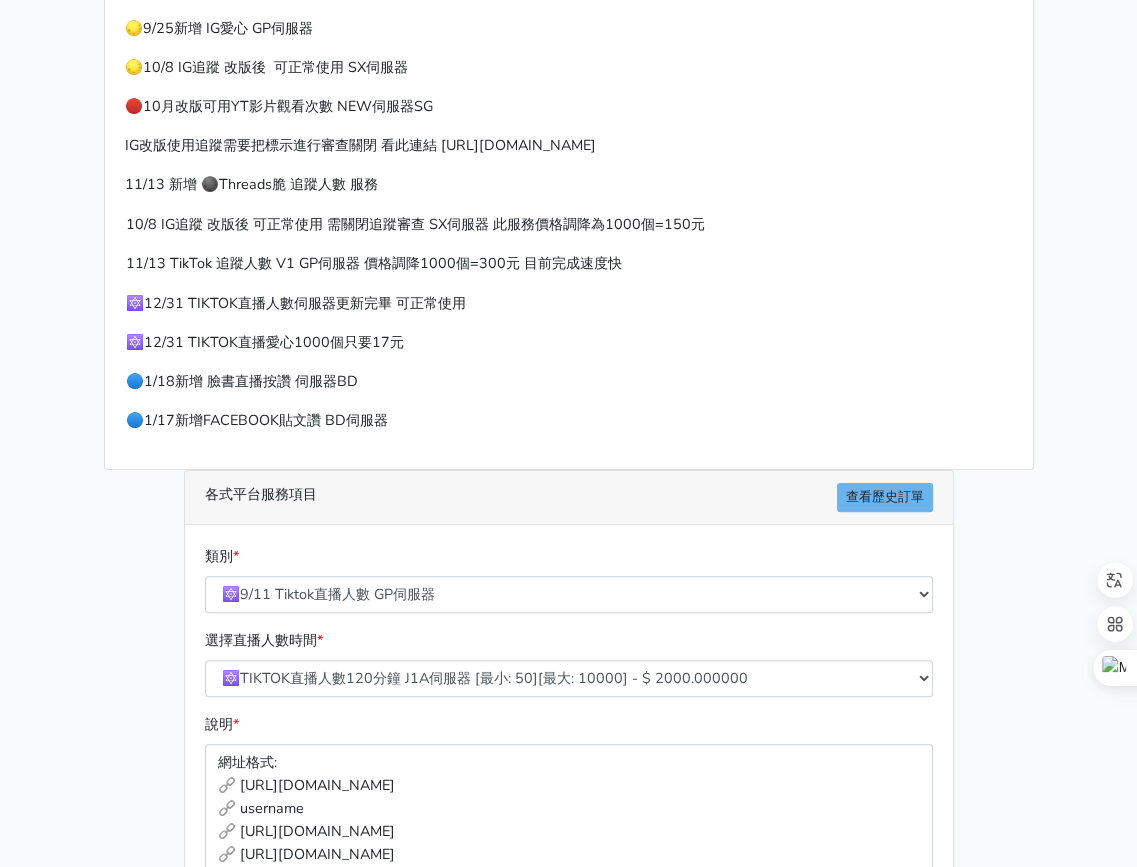 click on "🔵1/17新增FACEBOOK貼文讚 BD伺服器" at bounding box center [415, 420] 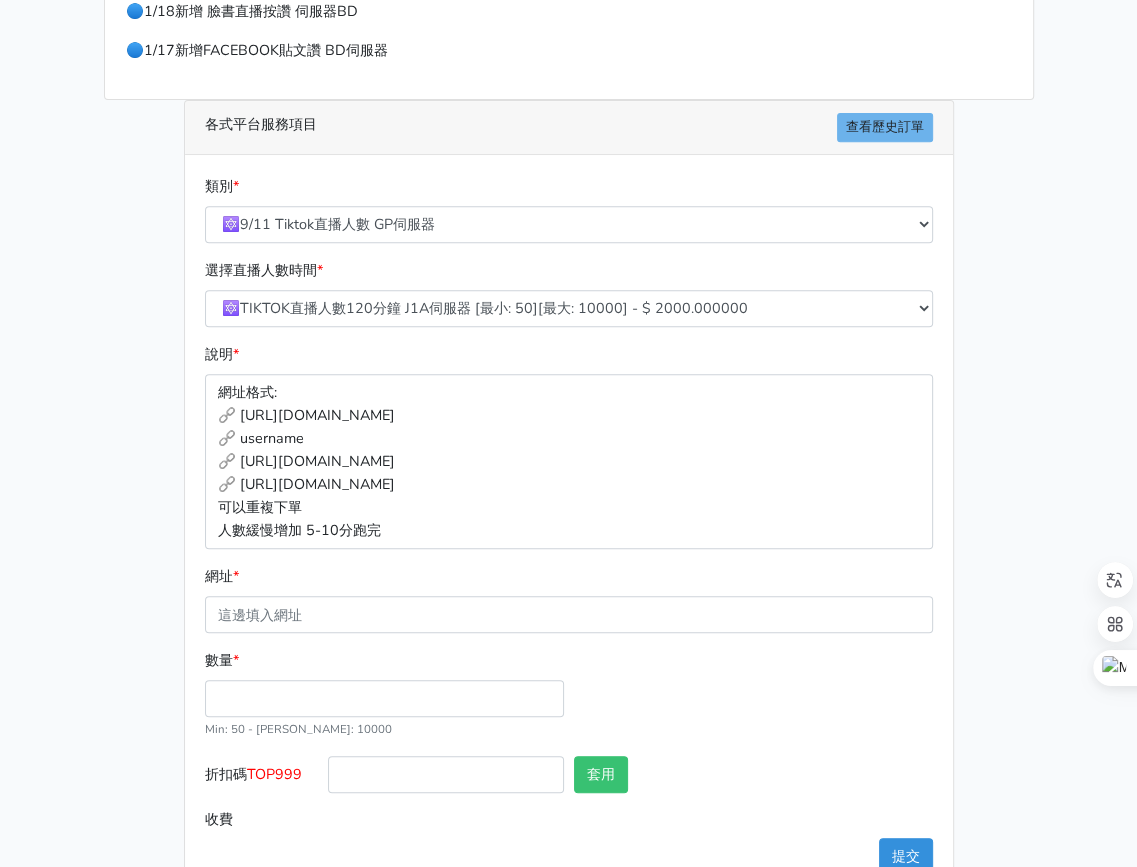 scroll, scrollTop: 620, scrollLeft: 0, axis: vertical 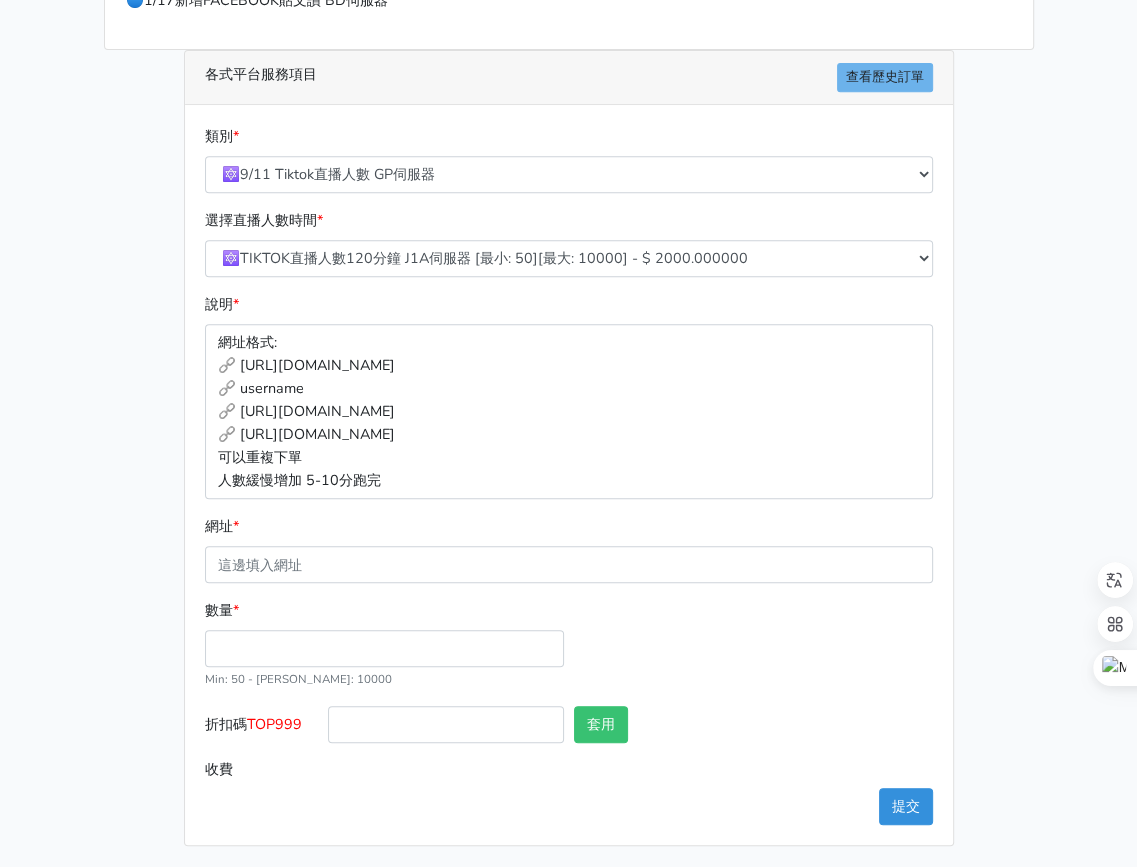 click on "網址 *" at bounding box center [569, 549] 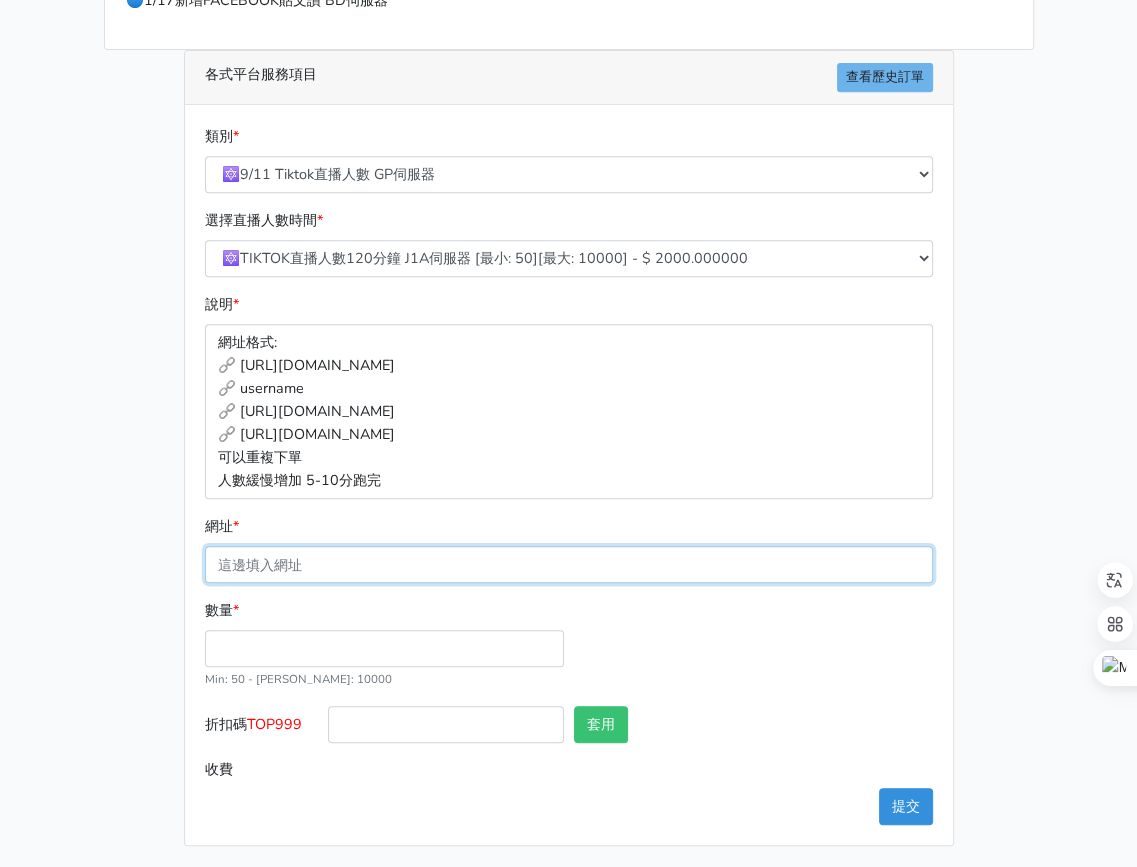 click on "網址 *" at bounding box center [569, 564] 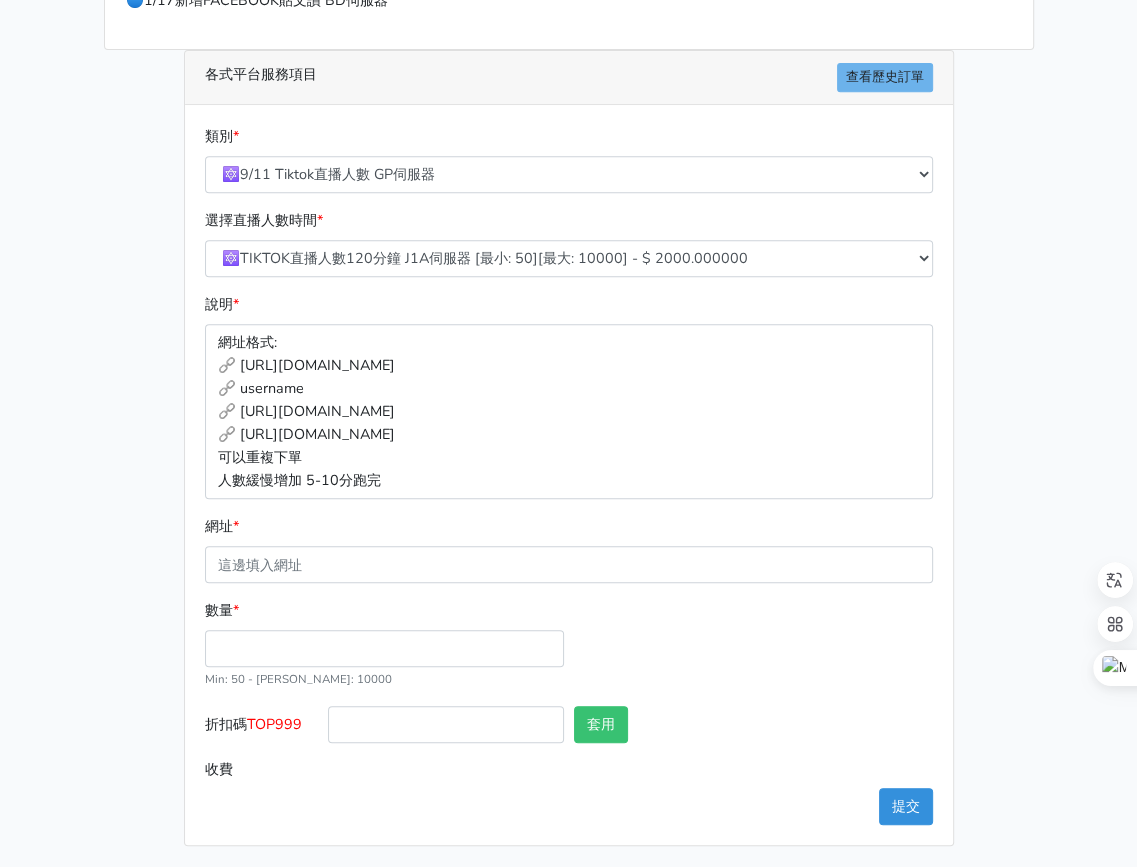 click on "類別 *
🔵FACEBOOK 直播人數緊急備用伺服器 2號AB伺服器
🔵FACEBOOK 網軍專用貼文留言 安全保密
🔵FACEBOOK 直播人數伺服器 快進
🔵9/30 FACEBOOK 直播人數緩慢進場緩慢退場 台灣獨家
🔵FACEBOOK 直播人數緊急備用伺服器 J1
🌕IG直播人數 * 說明 *" at bounding box center [569, 475] 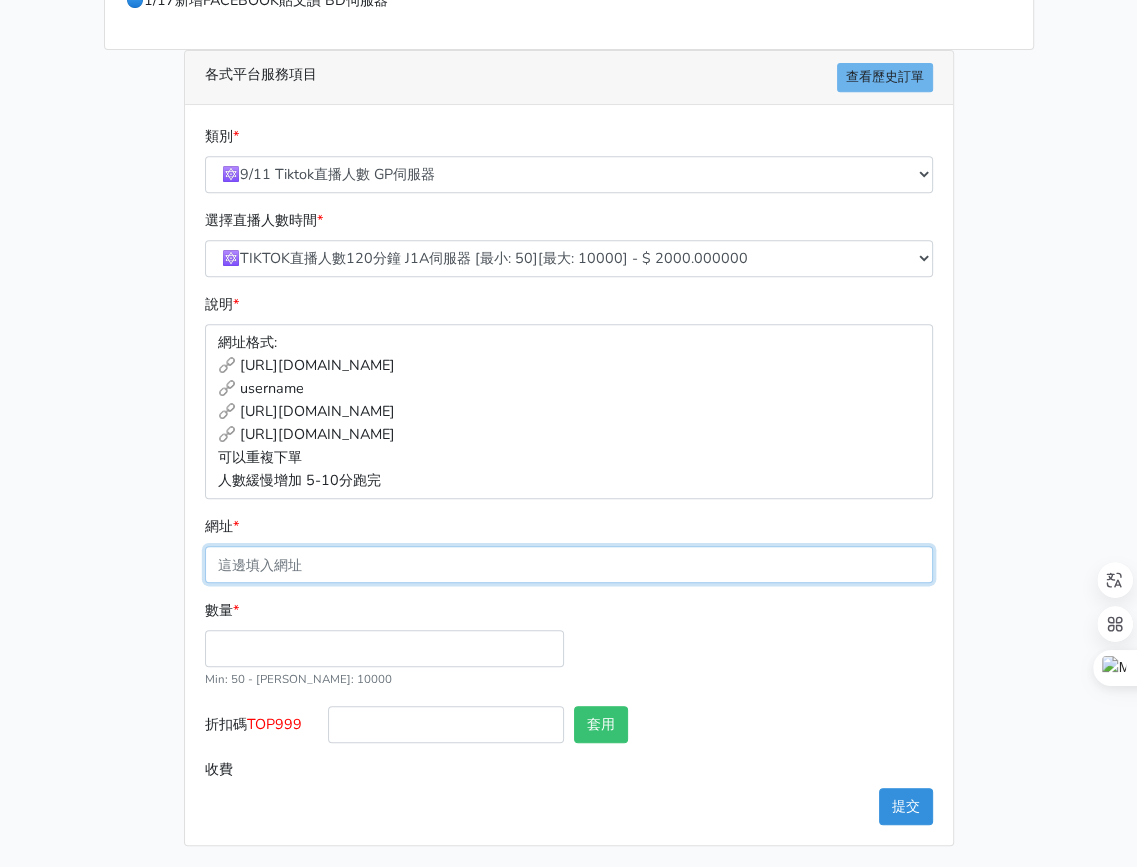 click on "網址 *" at bounding box center [569, 564] 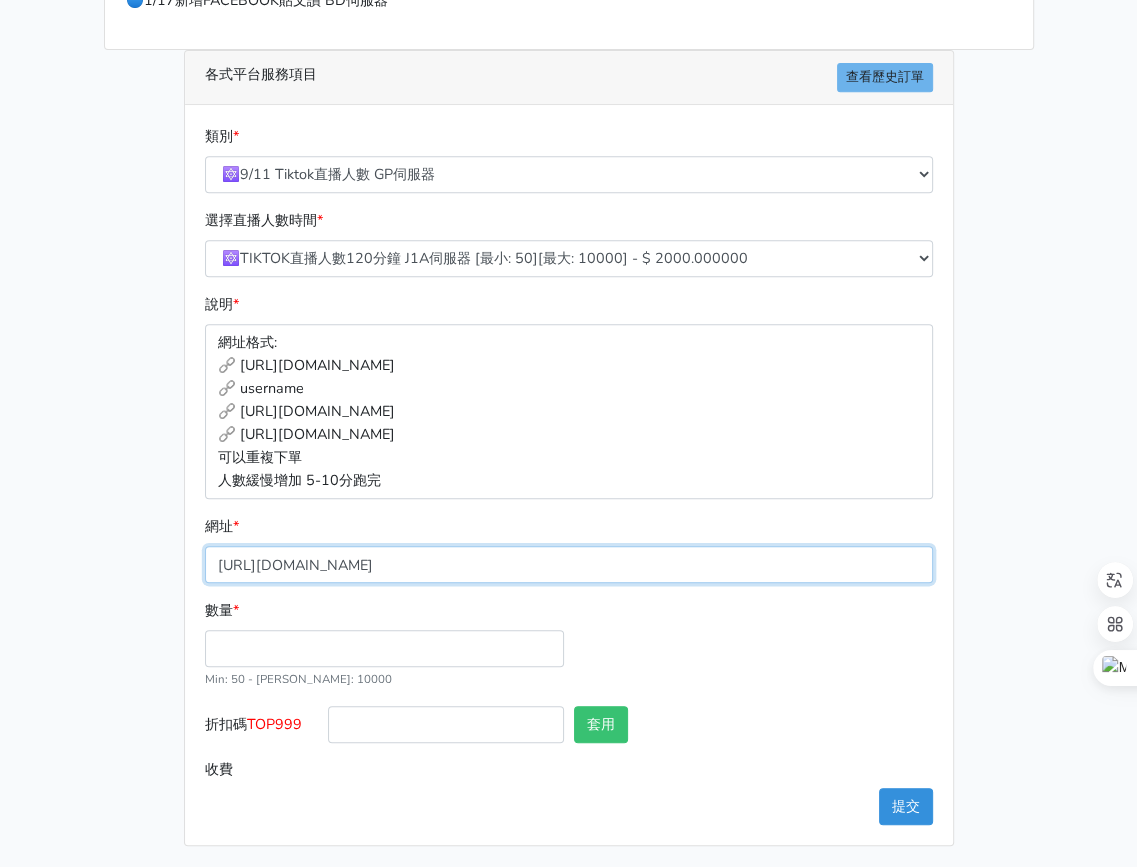 type on "https://www.tiktok.com/@naimibird6324/live?enter_from_merge=share&enter_method=share_copy_link" 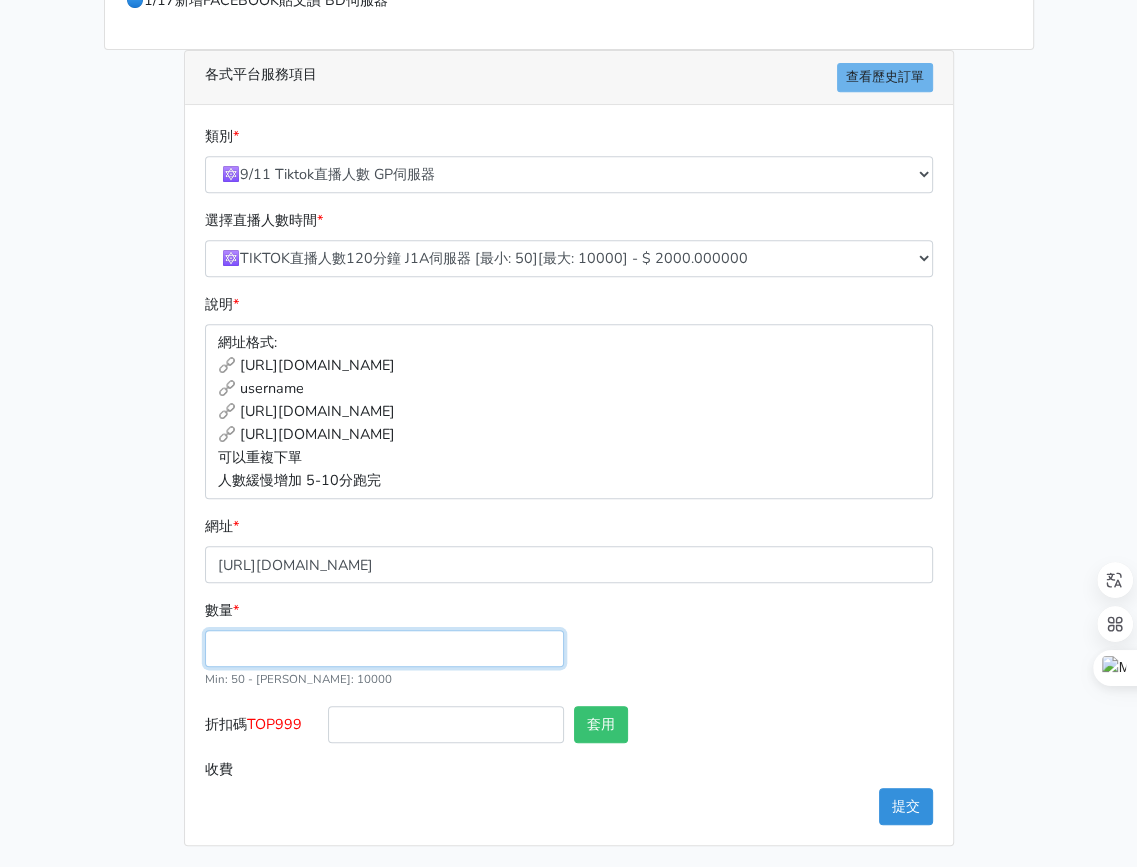 click on "數量 *" at bounding box center (384, 648) 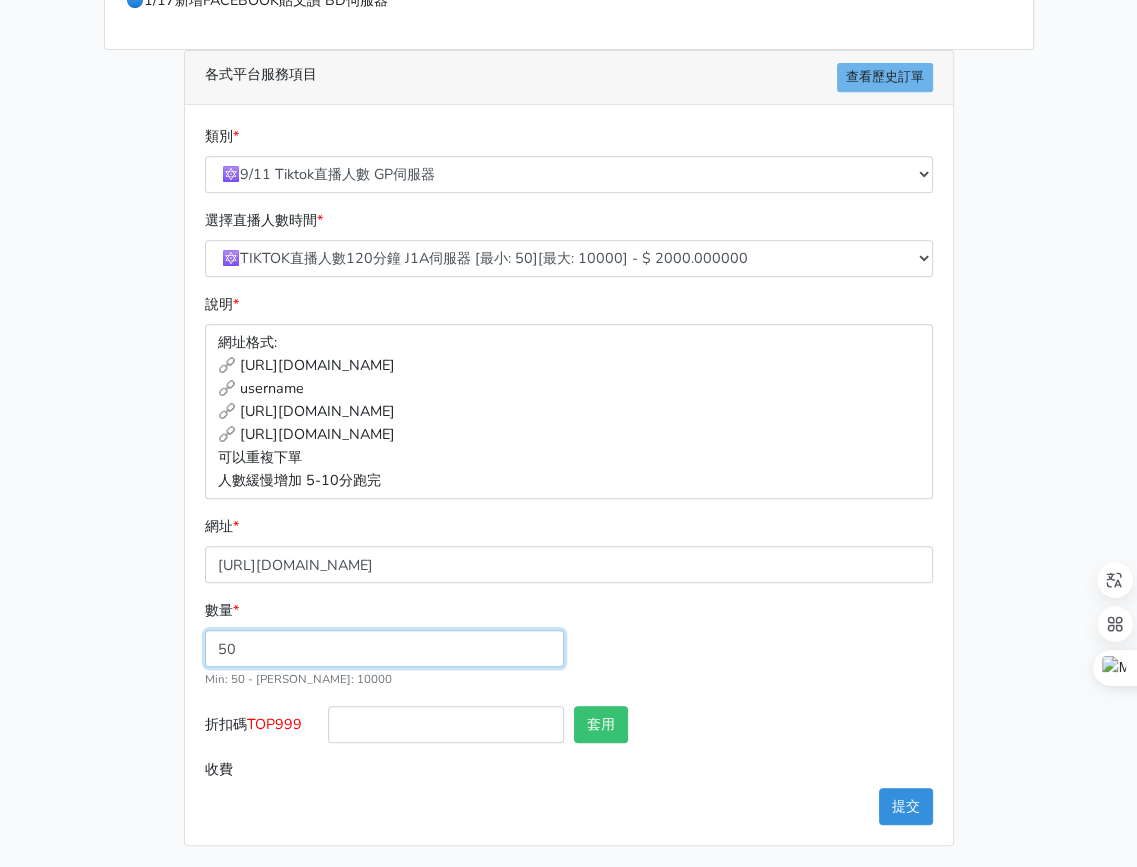 type on "50" 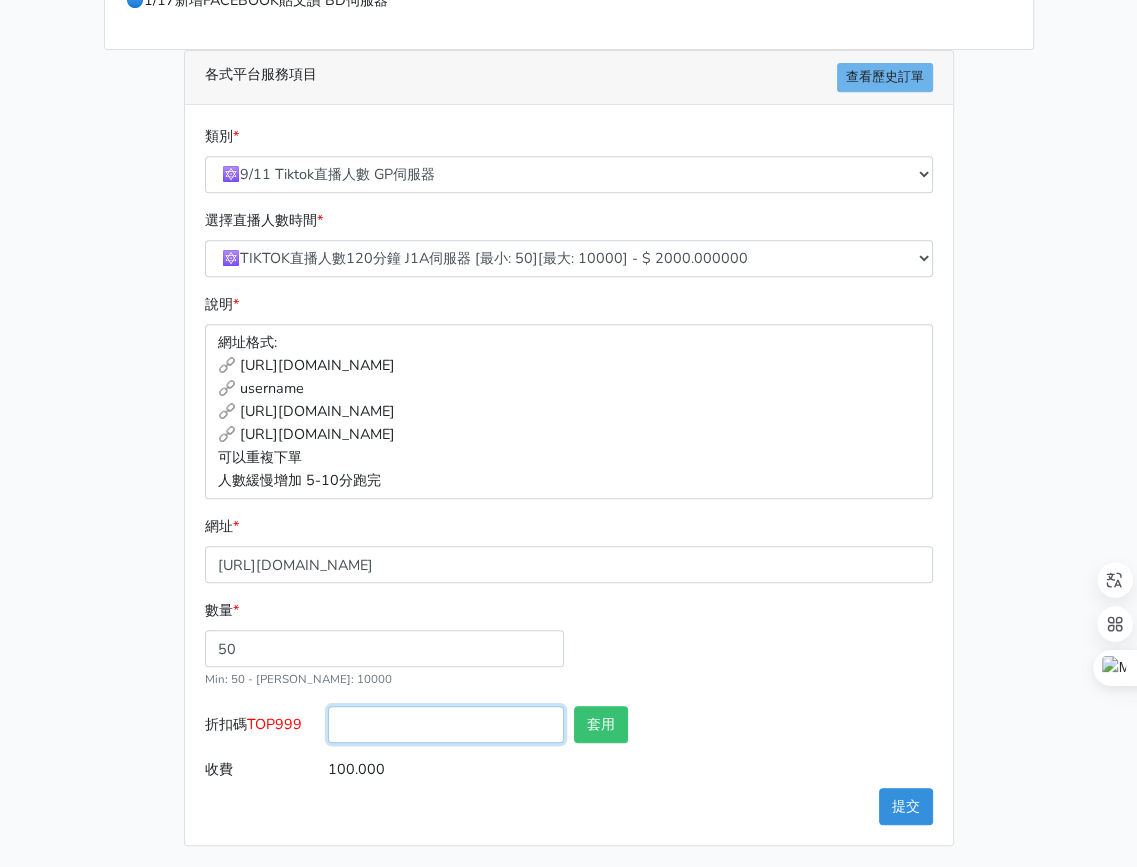 click on "折扣碼  TOP999" at bounding box center (446, 724) 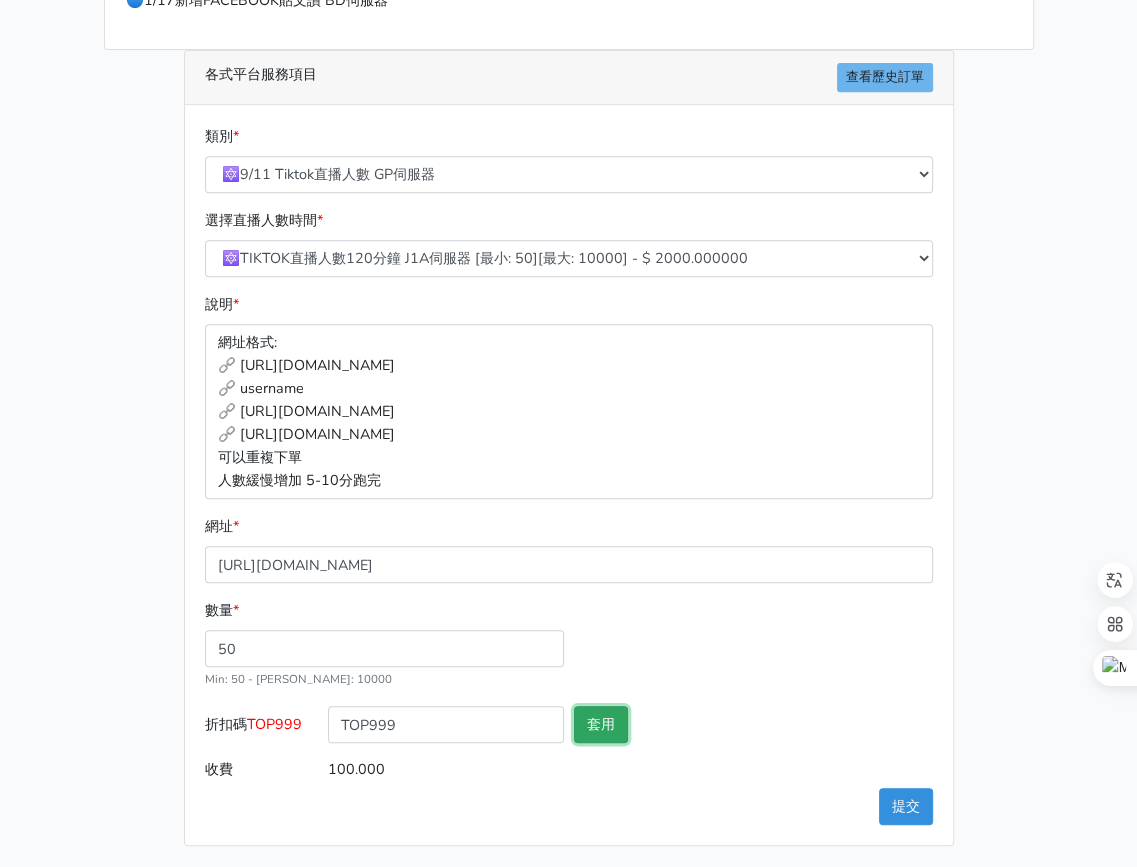 click on "套用" at bounding box center (601, 724) 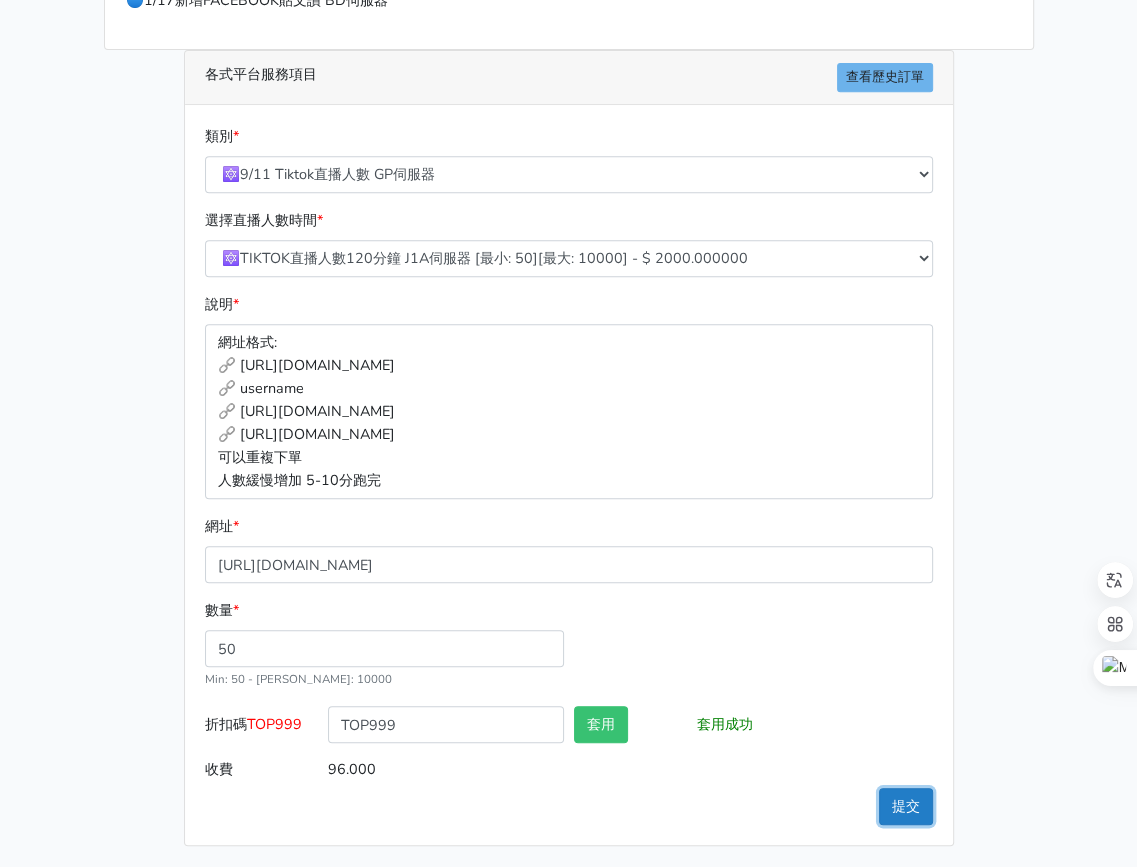 click on "提交" at bounding box center (906, 806) 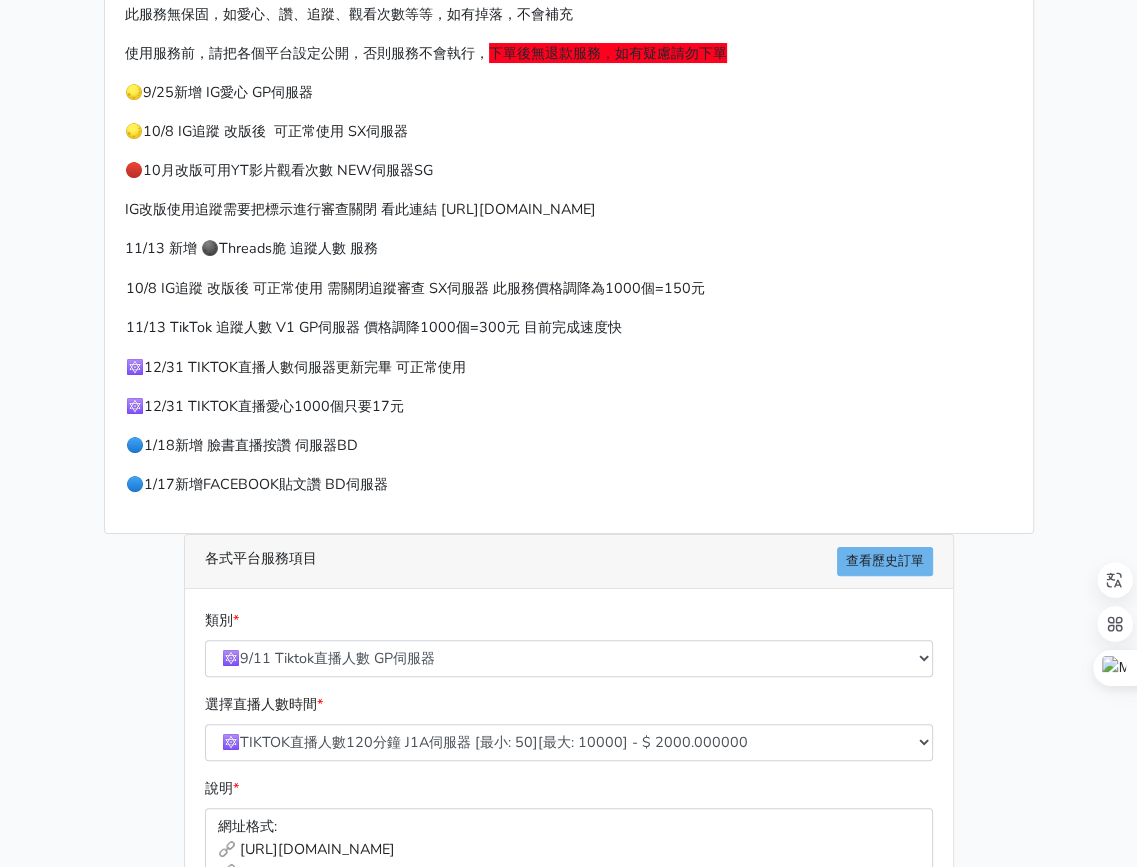 scroll, scrollTop: 0, scrollLeft: 0, axis: both 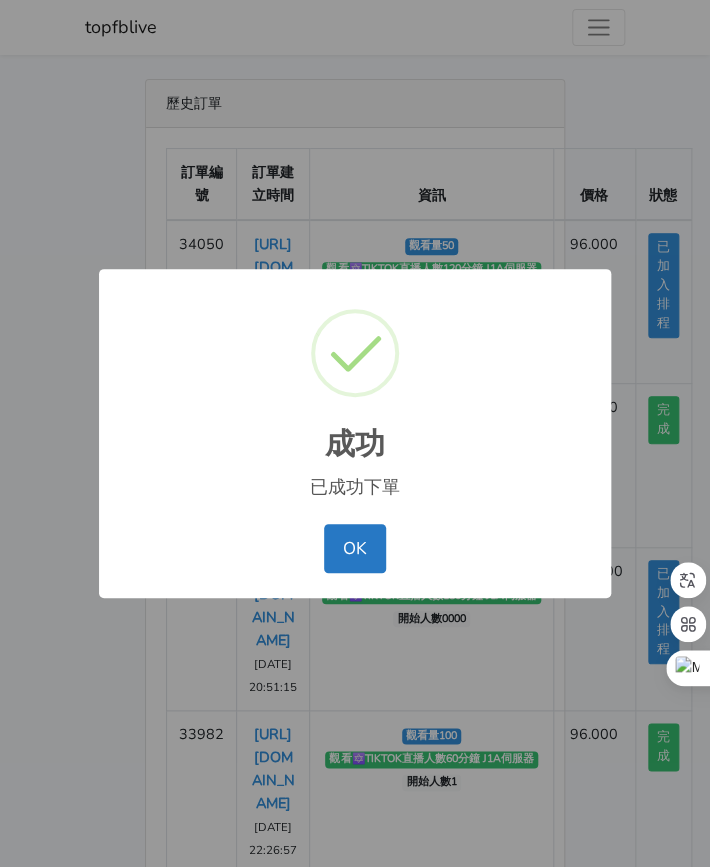 click on "OK No Cancel" at bounding box center (355, 548) 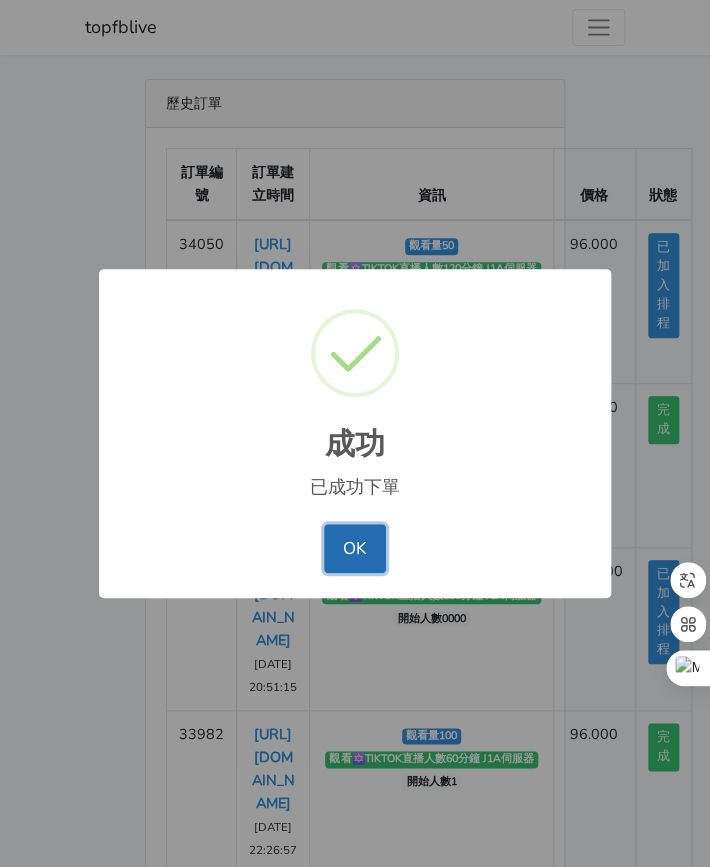 click on "OK" at bounding box center (354, 548) 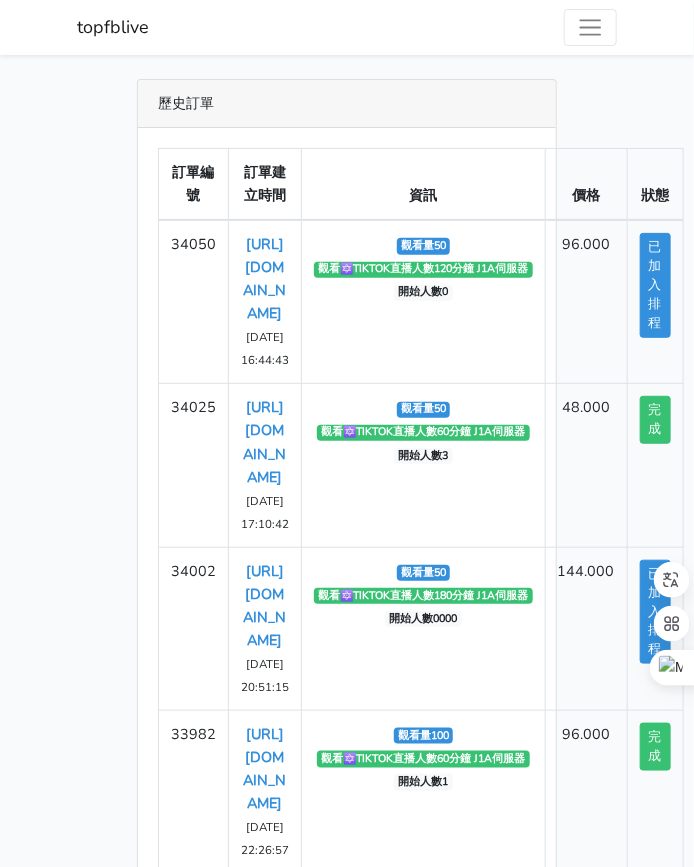click on "topfblive" at bounding box center [113, 27] 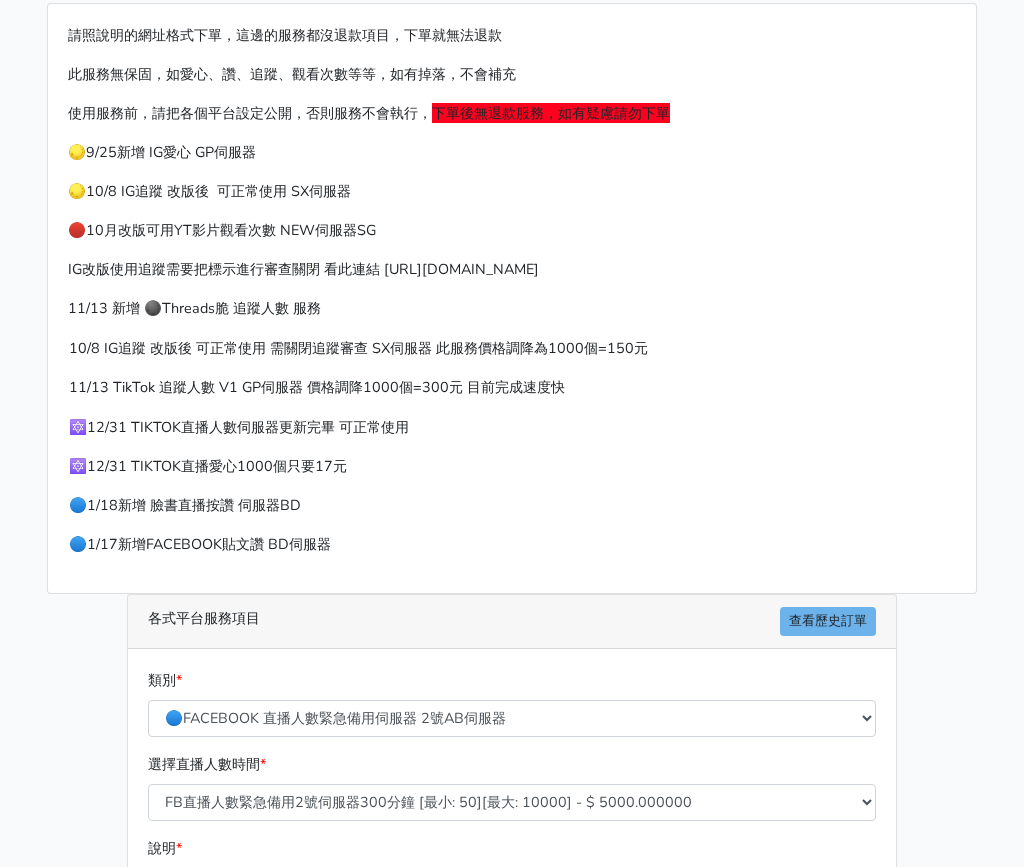 scroll, scrollTop: 200, scrollLeft: 0, axis: vertical 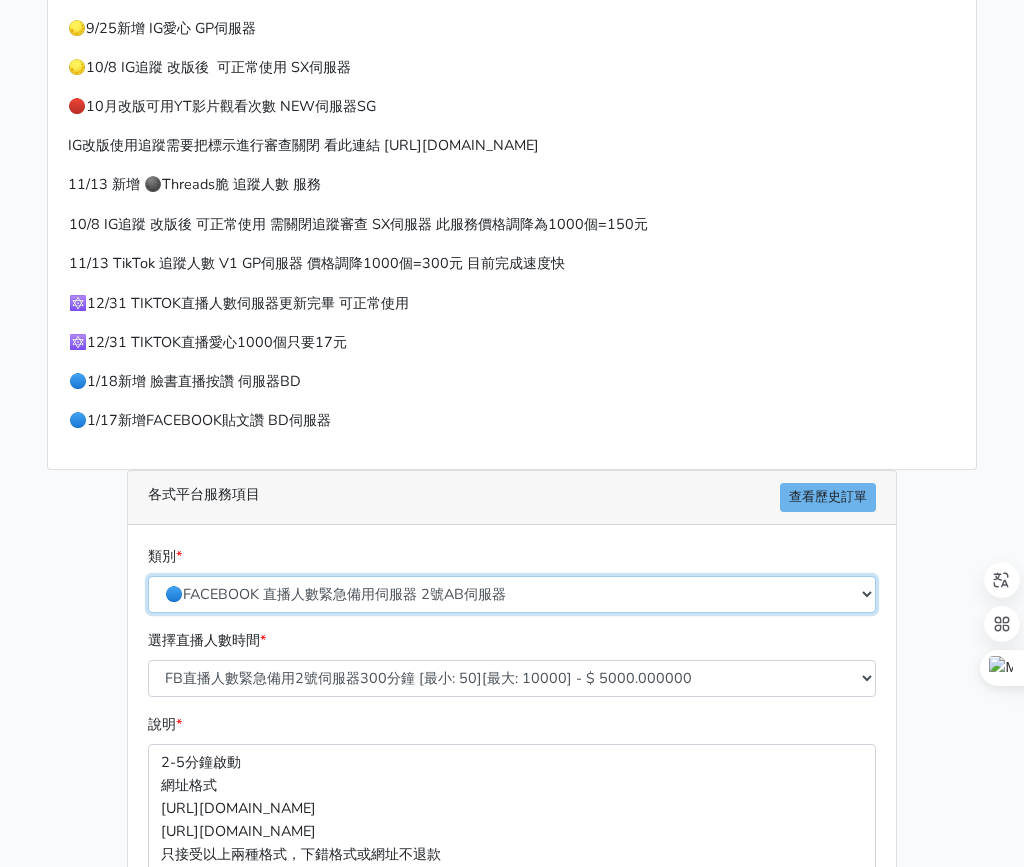 click on "🔵FACEBOOK 直播人數緊急備用伺服器 2號AB伺服器
🔵FACEBOOK 網軍專用貼文留言 安全保密
🔵FACEBOOK 直播人數伺服器 快進
🔵9/30 FACEBOOK 直播人數緩慢進場緩慢退場 台灣獨家
🔵FACEBOOK 直播人數緊急備用伺服器 J1
🔵FACEBOOK按讚-追蹤-評論-社團成員-影片觀看-短影片觀看
🔵台灣帳號FACEBOOK按讚、表情、分享、社團、追蹤服務" at bounding box center (512, 594) 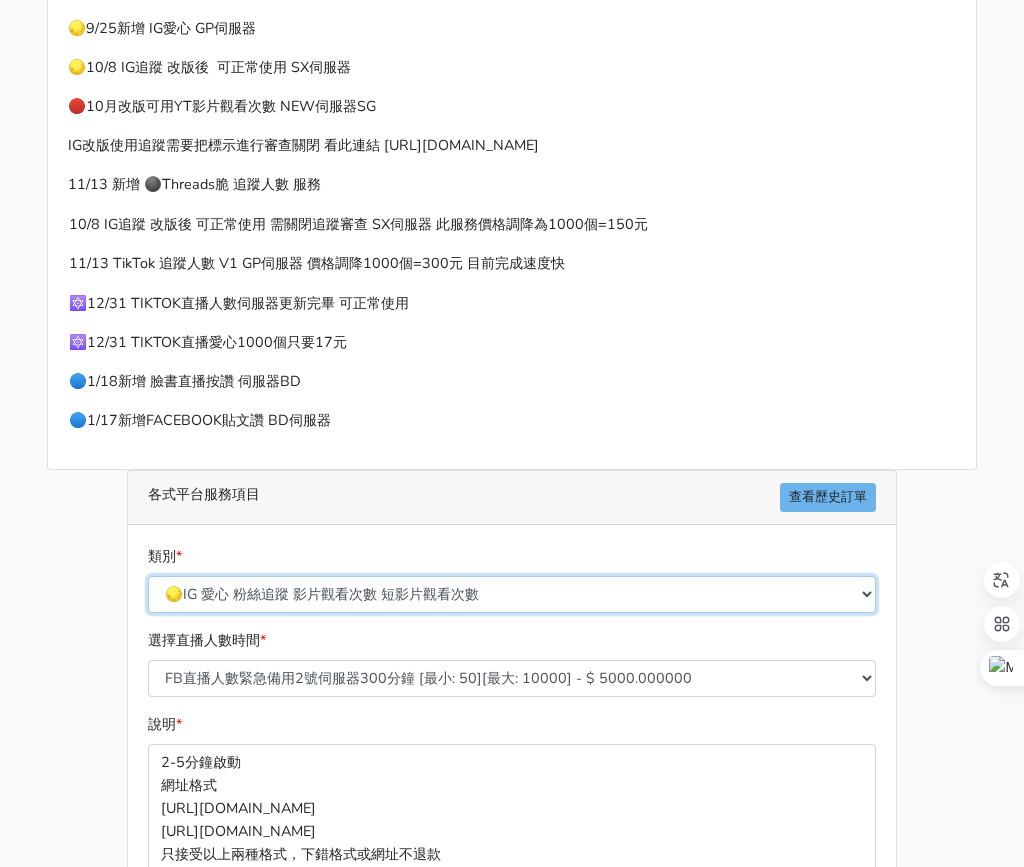 click on "🔵FACEBOOK 直播人數緊急備用伺服器 2號AB伺服器
🔵FACEBOOK 網軍專用貼文留言 安全保密
🔵FACEBOOK 直播人數伺服器 快進
🔵9/30 FACEBOOK 直播人數緩慢進場緩慢退場 台灣獨家
🔵FACEBOOK 直播人數緊急備用伺服器 J1
🔵FACEBOOK按讚-追蹤-評論-社團成員-影片觀看-短影片觀看
🔵台灣帳號FACEBOOK按讚、表情、分享、社團、追蹤服務" at bounding box center [512, 594] 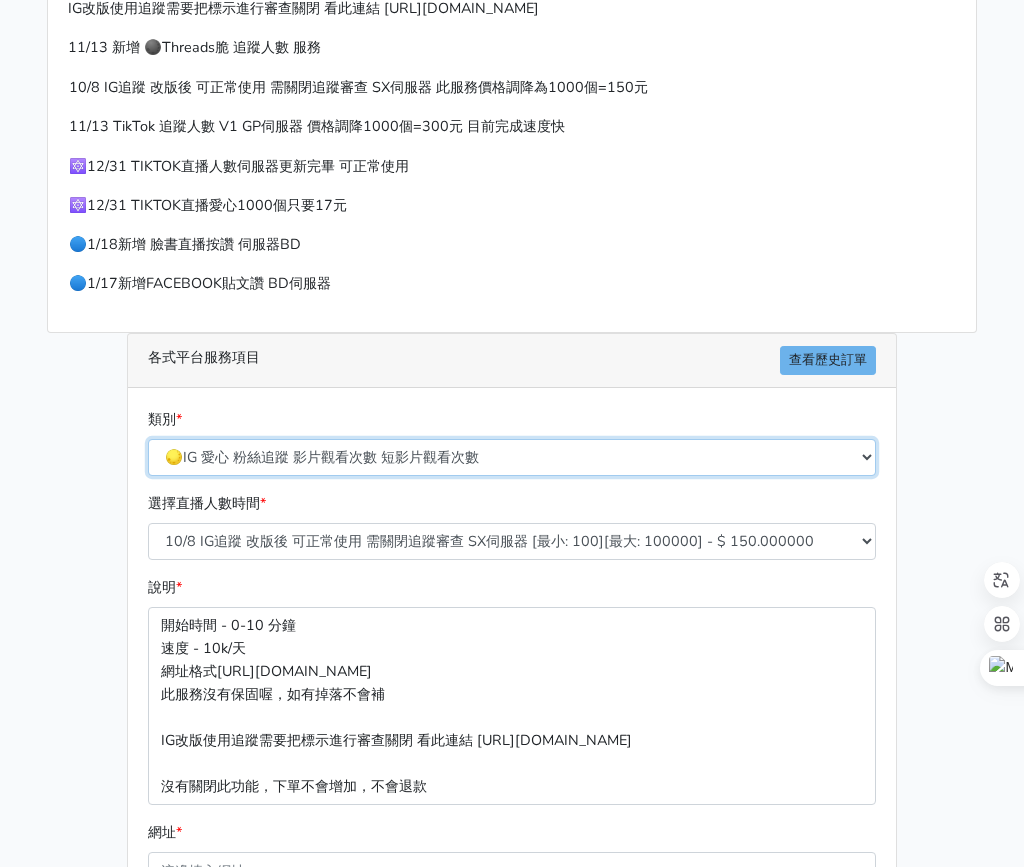 scroll, scrollTop: 500, scrollLeft: 0, axis: vertical 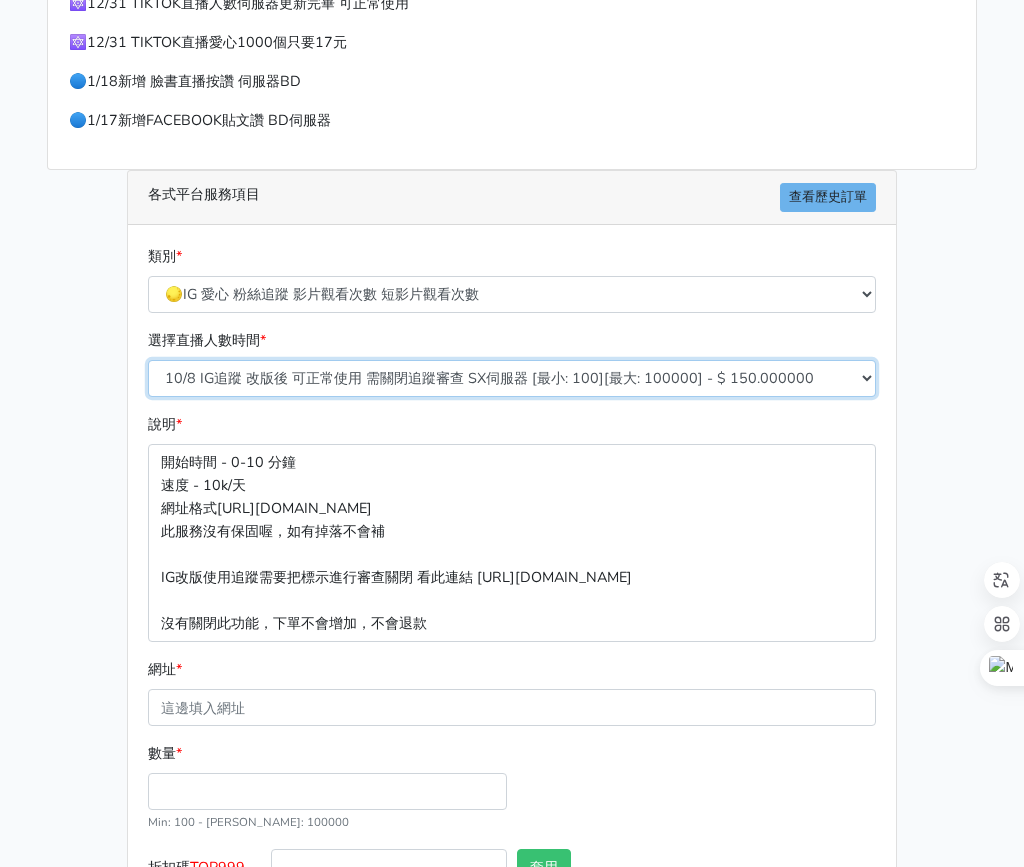 click on "10/8 IG追蹤 改版後  可正常使用 需關閉追蹤審查  SX伺服器 [最小: 100][最大: 100000] - $ 150.000000 IG貼文留言 J1A伺服器 [最小: 10][最大: 50000] - $ 1000.000000 🌕2/18新增 IG愛心 GP伺服器 [最小: 100][最大: 5000] - $ 60.000000 🌕IG影片觀看次數 短影片觀看次數 [最小: 1000][最大: 10000000] - $ 30.000000" at bounding box center (512, 378) 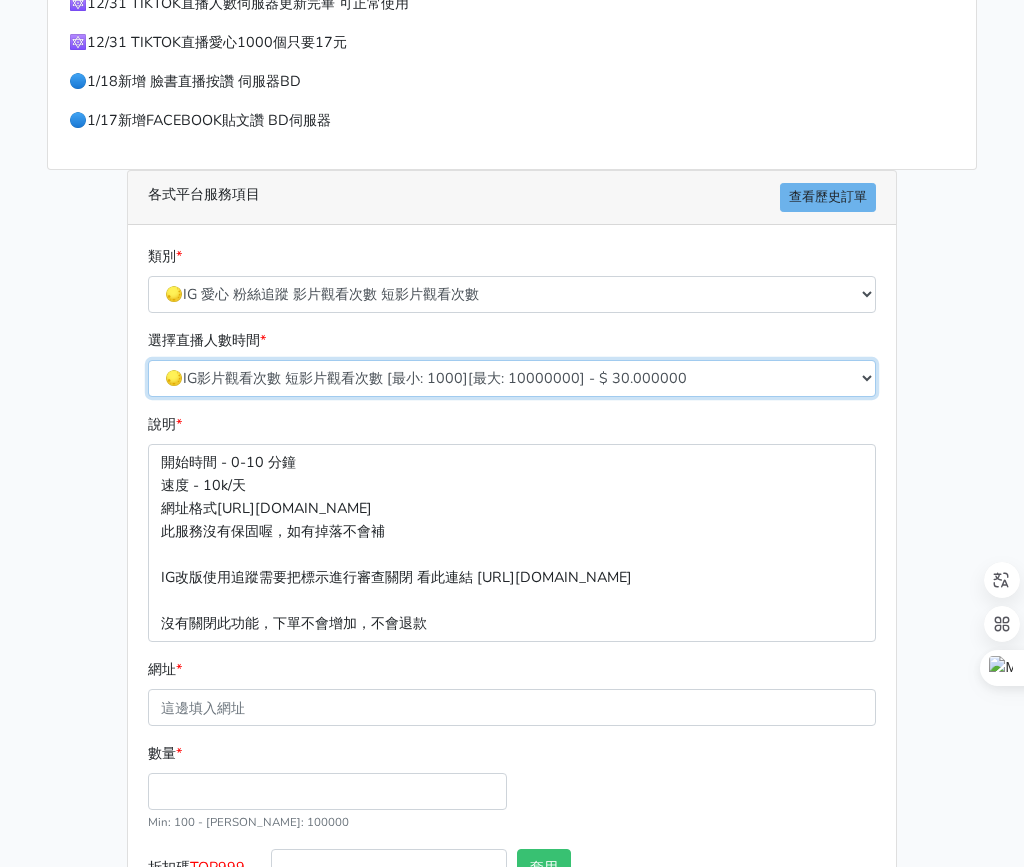 click on "10/8 IG追蹤 改版後  可正常使用 需關閉追蹤審查  SX伺服器 [最小: 100][最大: 100000] - $ 150.000000 IG貼文留言 J1A伺服器 [最小: 10][最大: 50000] - $ 1000.000000 🌕2/18新增 IG愛心 GP伺服器 [最小: 100][最大: 5000] - $ 60.000000 🌕IG影片觀看次數 短影片觀看次數 [最小: 1000][最大: 10000000] - $ 30.000000" at bounding box center (512, 378) 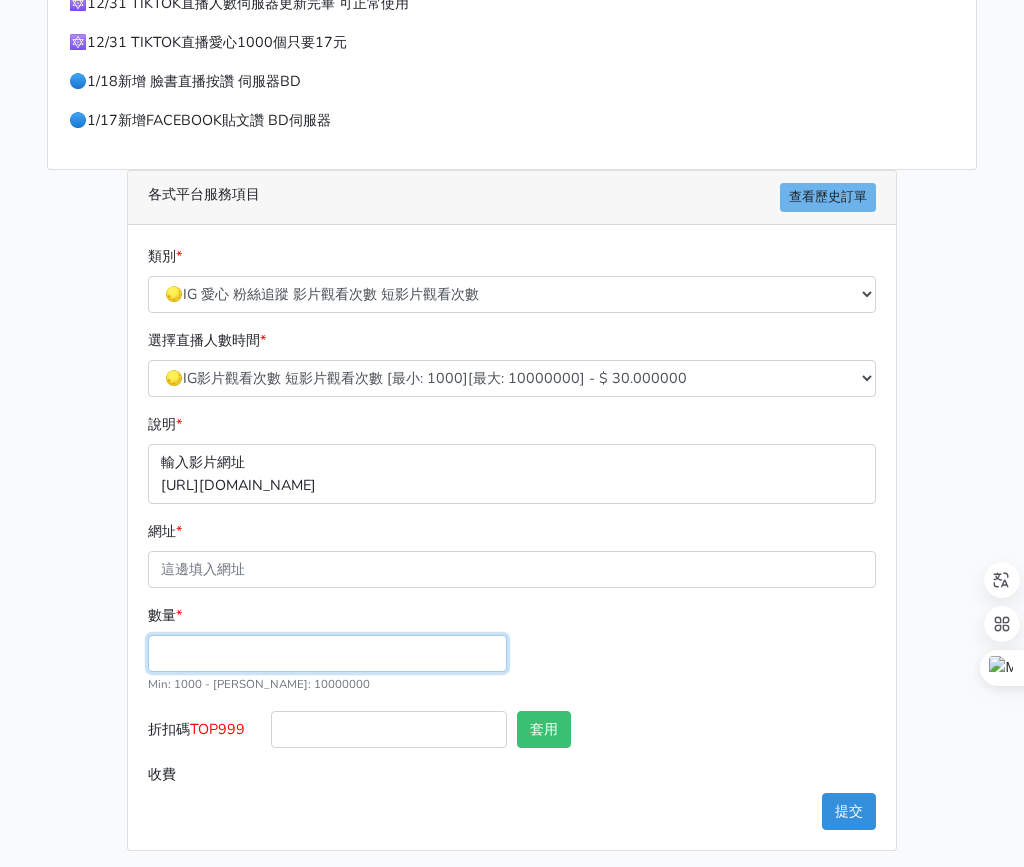click on "數量 *" at bounding box center (327, 653) 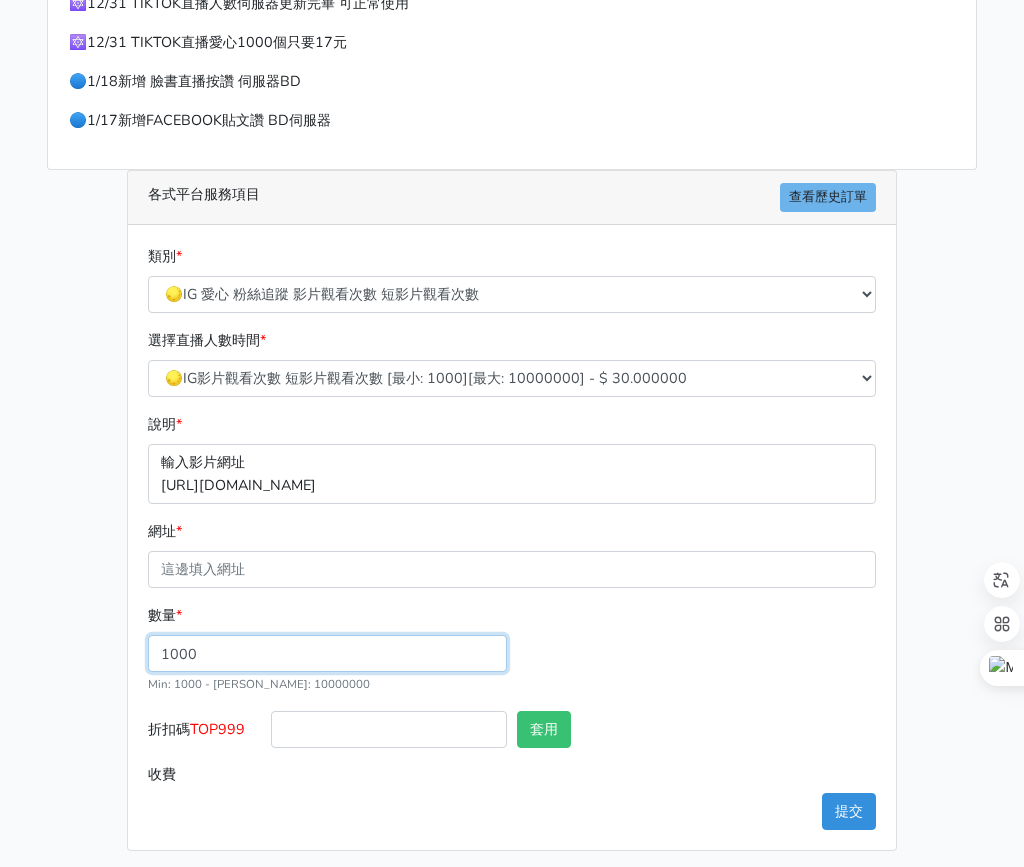 type on "1000" 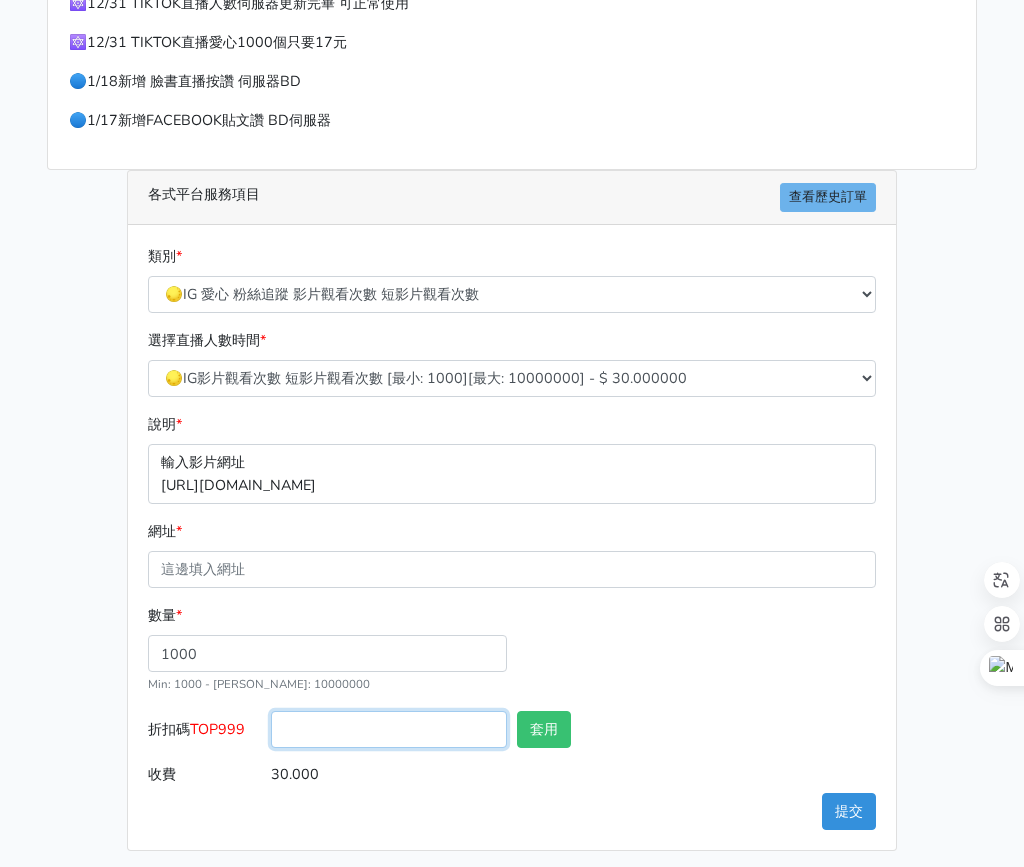 click on "折扣碼  TOP999" at bounding box center (389, 729) 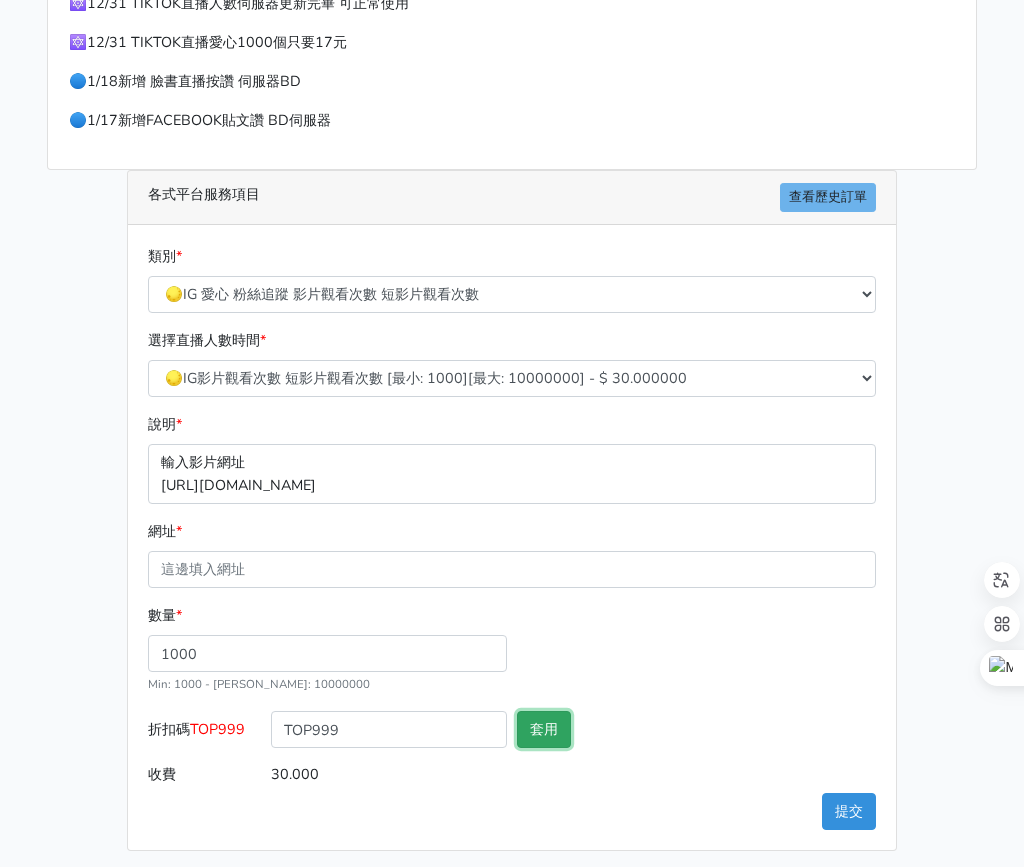 click on "套用" at bounding box center (544, 729) 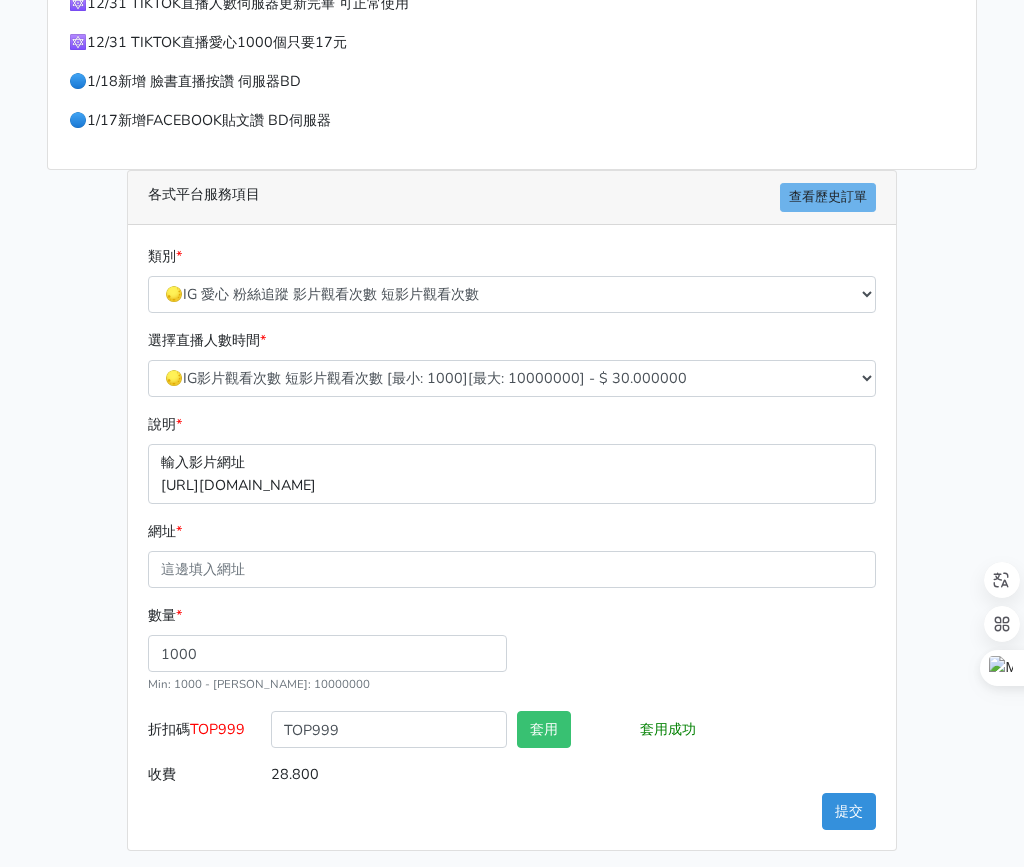 click on "選擇直播人數時間 *
10/8 IG追蹤 改版後  可正常使用 需關閉追蹤審查  SX伺服器 [最小: 100][最大: 100000] - $ 150.000000 IG貼文留言 J1A伺服器 [最小: 10][最大: 50000] - $ 1000.000000 🌕2/18新增 IG愛心 GP伺服器 [最小: 100][最大: 5000] - $ 60.000000 🌕IG影片觀看次數 短影片觀看次數 [最小: 1000][最大: 10000000] - $ 30.000000" at bounding box center [512, 371] 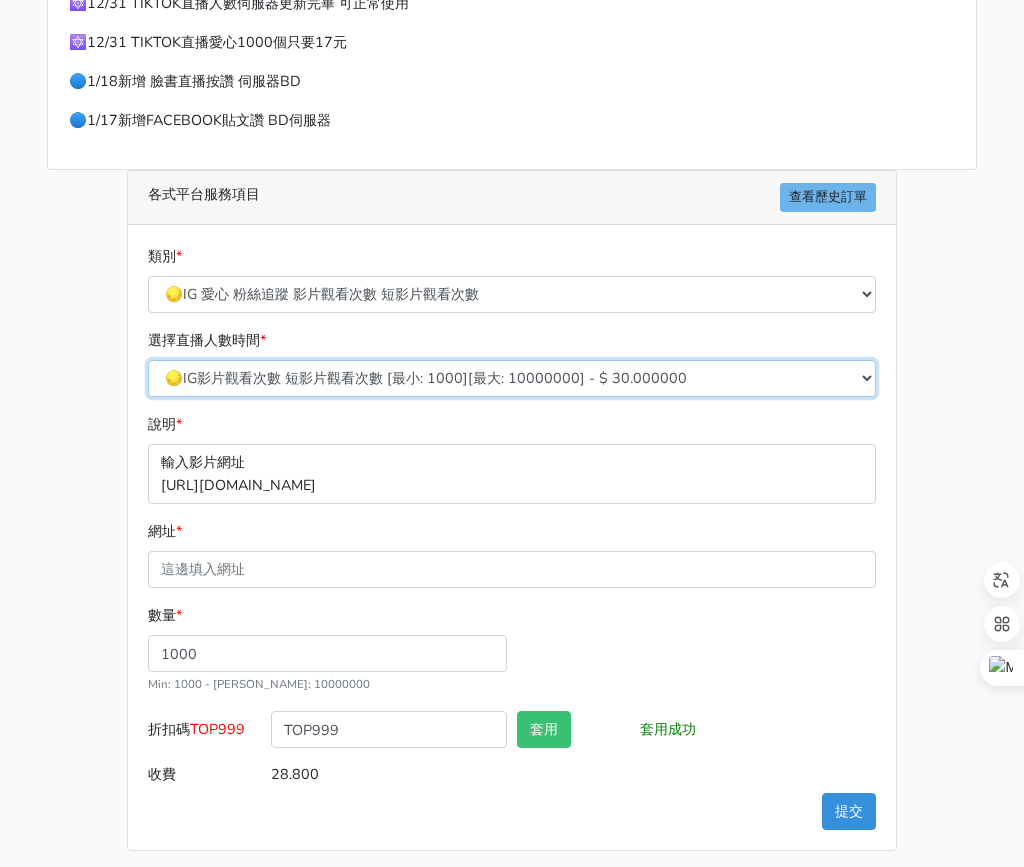 click on "10/8 IG追蹤 改版後  可正常使用 需關閉追蹤審查  SX伺服器 [最小: 100][最大: 100000] - $ 150.000000 IG貼文留言 J1A伺服器 [最小: 10][最大: 50000] - $ 1000.000000 🌕2/18新增 IG愛心 GP伺服器 [最小: 100][最大: 5000] - $ 60.000000 🌕IG影片觀看次數 短影片觀看次數 [最小: 1000][最大: 10000000] - $ 30.000000" at bounding box center (512, 378) 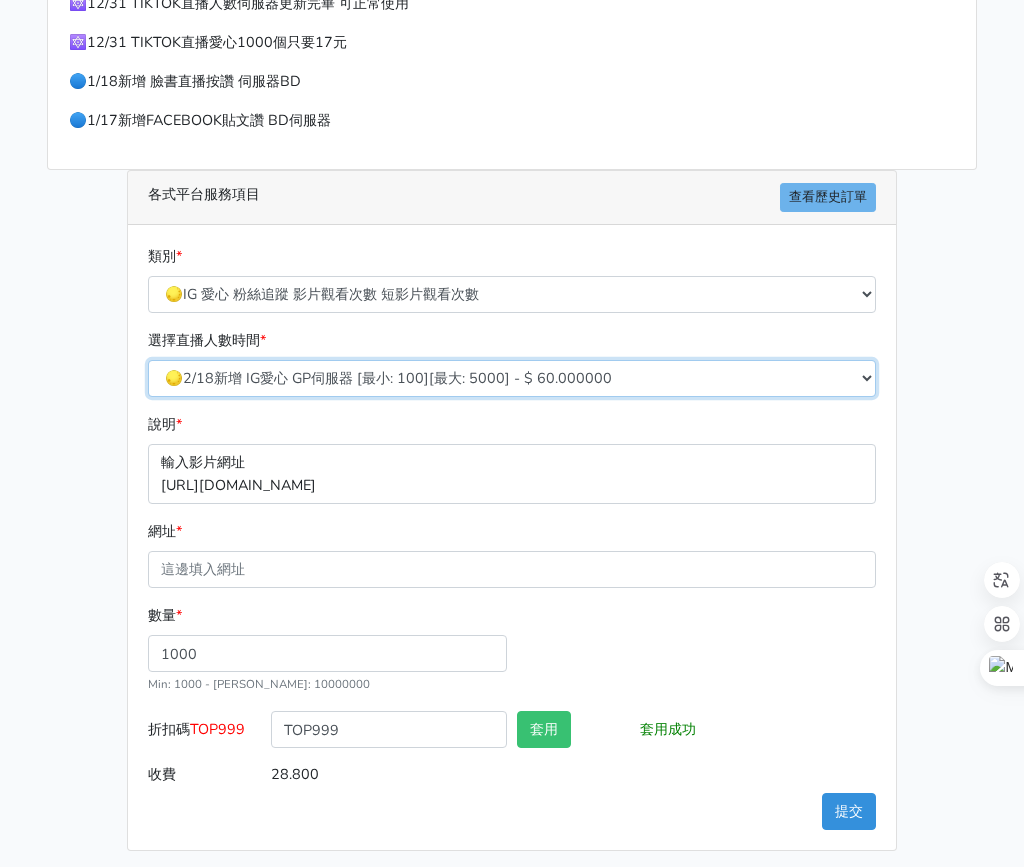 click on "10/8 IG追蹤 改版後  可正常使用 需關閉追蹤審查  SX伺服器 [最小: 100][最大: 100000] - $ 150.000000 IG貼文留言 J1A伺服器 [最小: 10][最大: 50000] - $ 1000.000000 🌕2/18新增 IG愛心 GP伺服器 [最小: 100][最大: 5000] - $ 60.000000 🌕IG影片觀看次數 短影片觀看次數 [最小: 1000][最大: 10000000] - $ 30.000000" at bounding box center [512, 378] 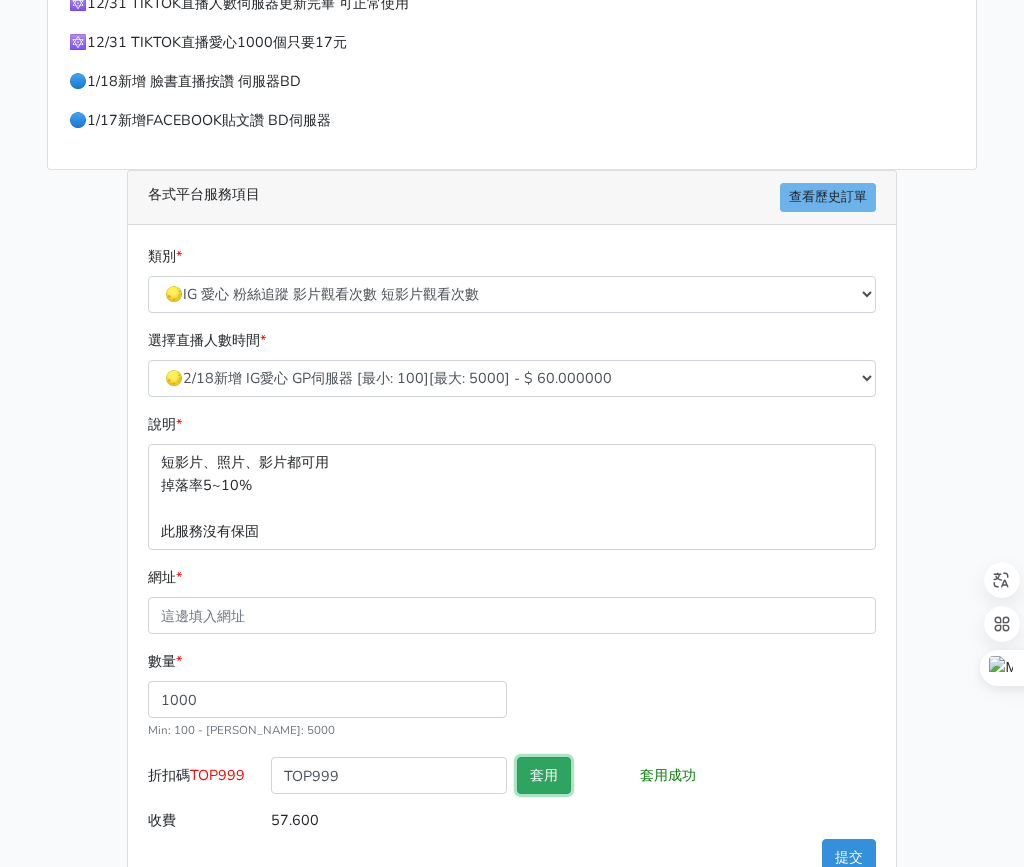 click on "套用" at bounding box center [544, 775] 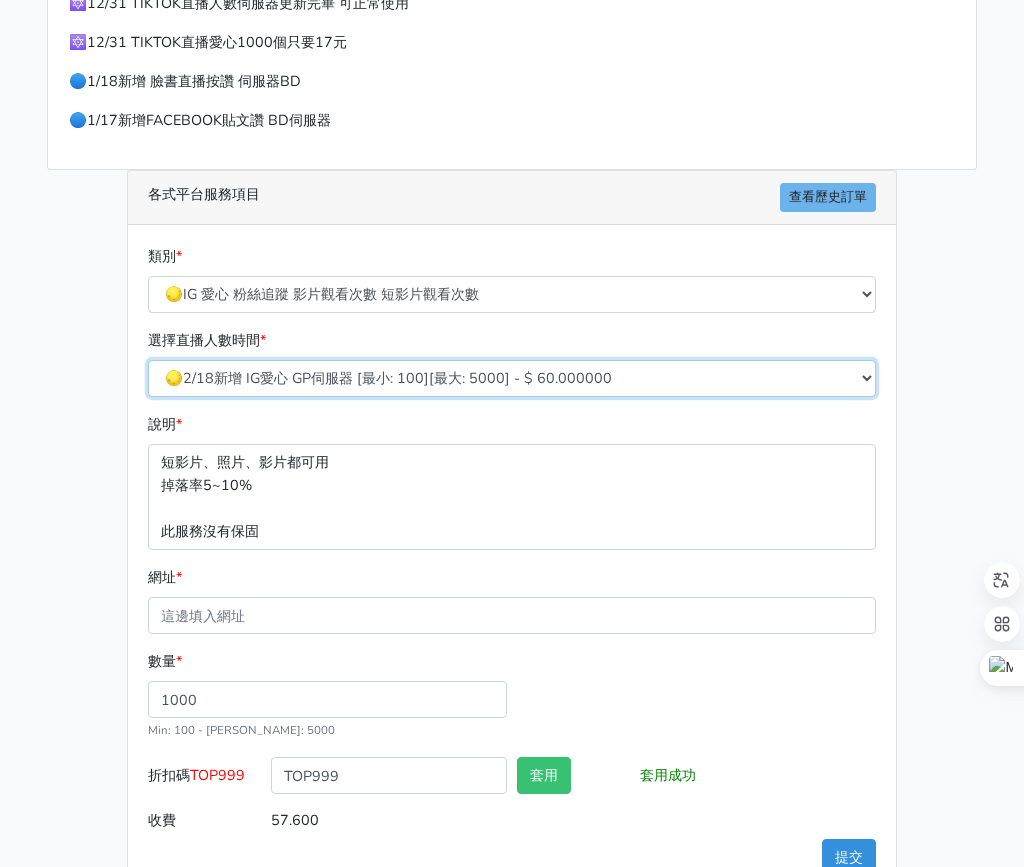 click on "10/8 IG追蹤 改版後  可正常使用 需關閉追蹤審查  SX伺服器 [最小: 100][最大: 100000] - $ 150.000000 IG貼文留言 J1A伺服器 [最小: 10][最大: 50000] - $ 1000.000000 🌕2/18新增 IG愛心 GP伺服器 [最小: 100][最大: 5000] - $ 60.000000 🌕IG影片觀看次數 短影片觀看次數 [最小: 1000][最大: 10000000] - $ 30.000000" at bounding box center [512, 378] 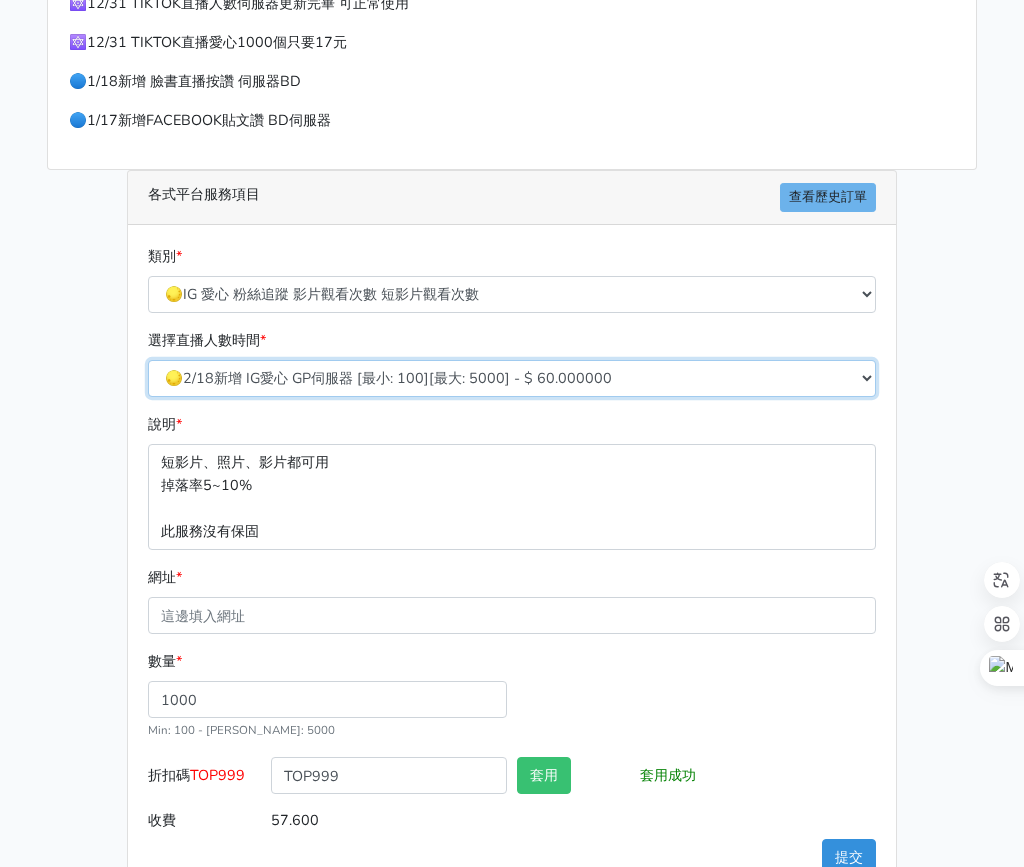 select on "630" 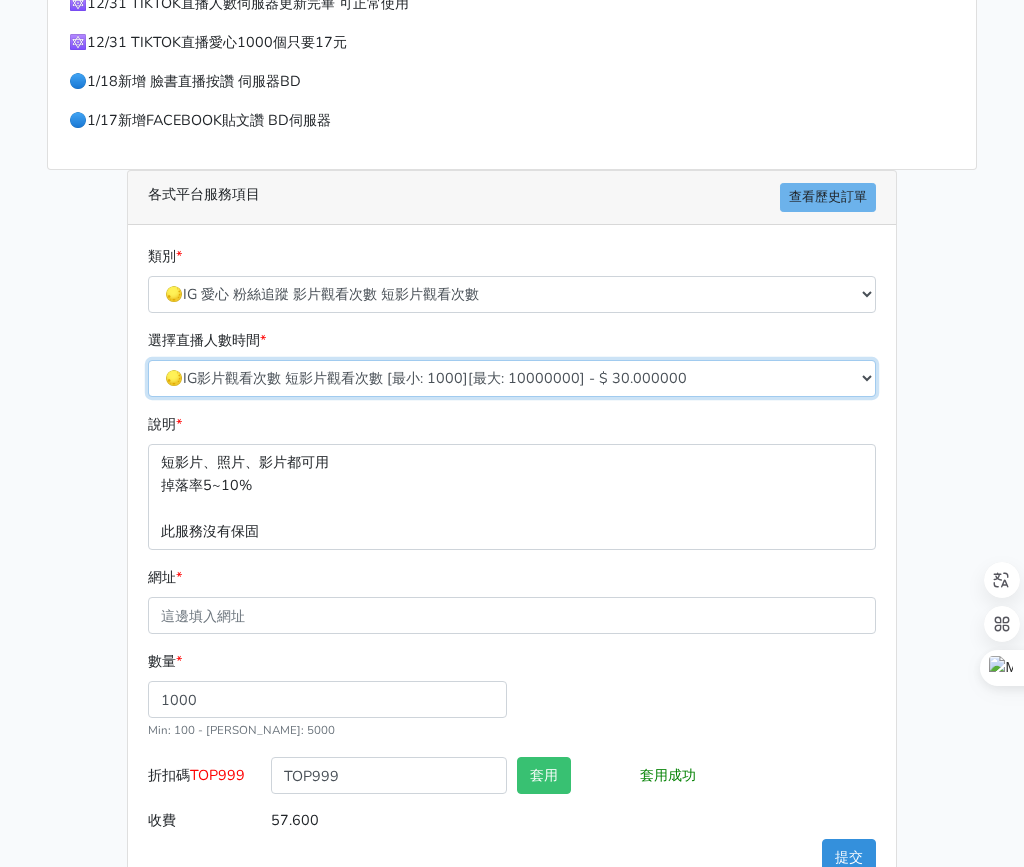 click on "10/8 IG追蹤 改版後  可正常使用 需關閉追蹤審查  SX伺服器 [最小: 100][最大: 100000] - $ 150.000000 IG貼文留言 J1A伺服器 [最小: 10][最大: 50000] - $ 1000.000000 🌕2/18新增 IG愛心 GP伺服器 [最小: 100][最大: 5000] - $ 60.000000 🌕IG影片觀看次數 短影片觀看次數 [最小: 1000][最大: 10000000] - $ 30.000000" at bounding box center (512, 378) 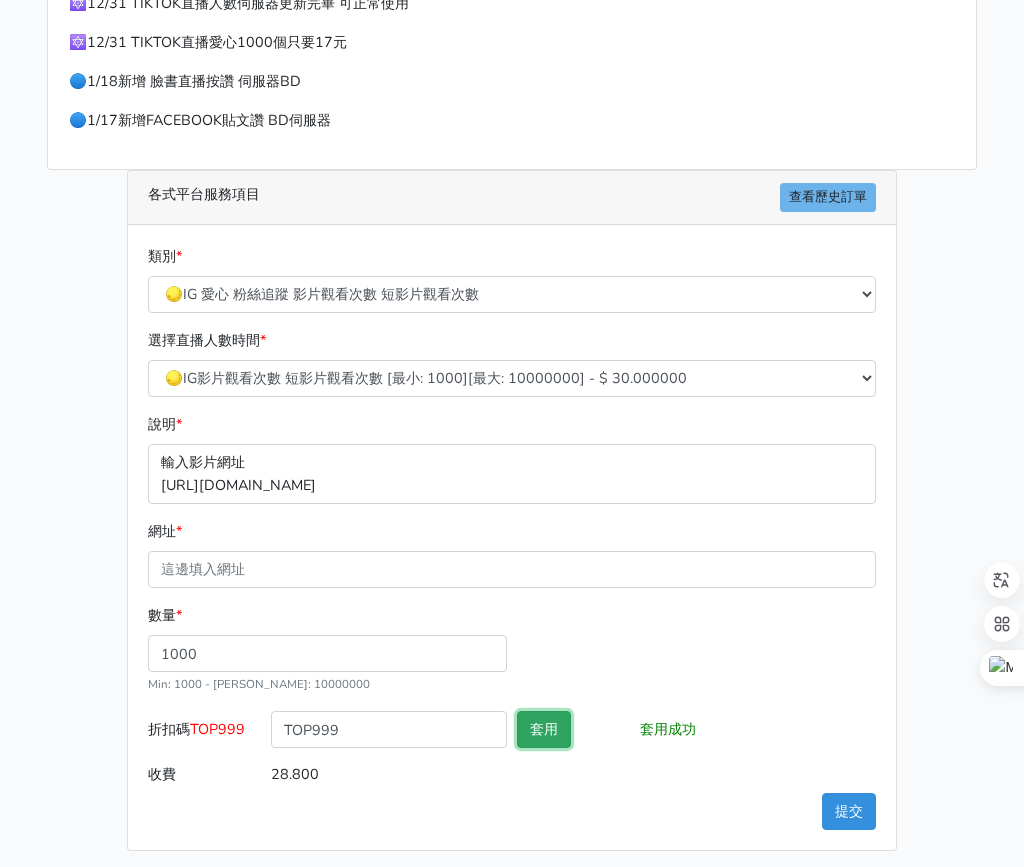 click on "套用" at bounding box center [544, 729] 